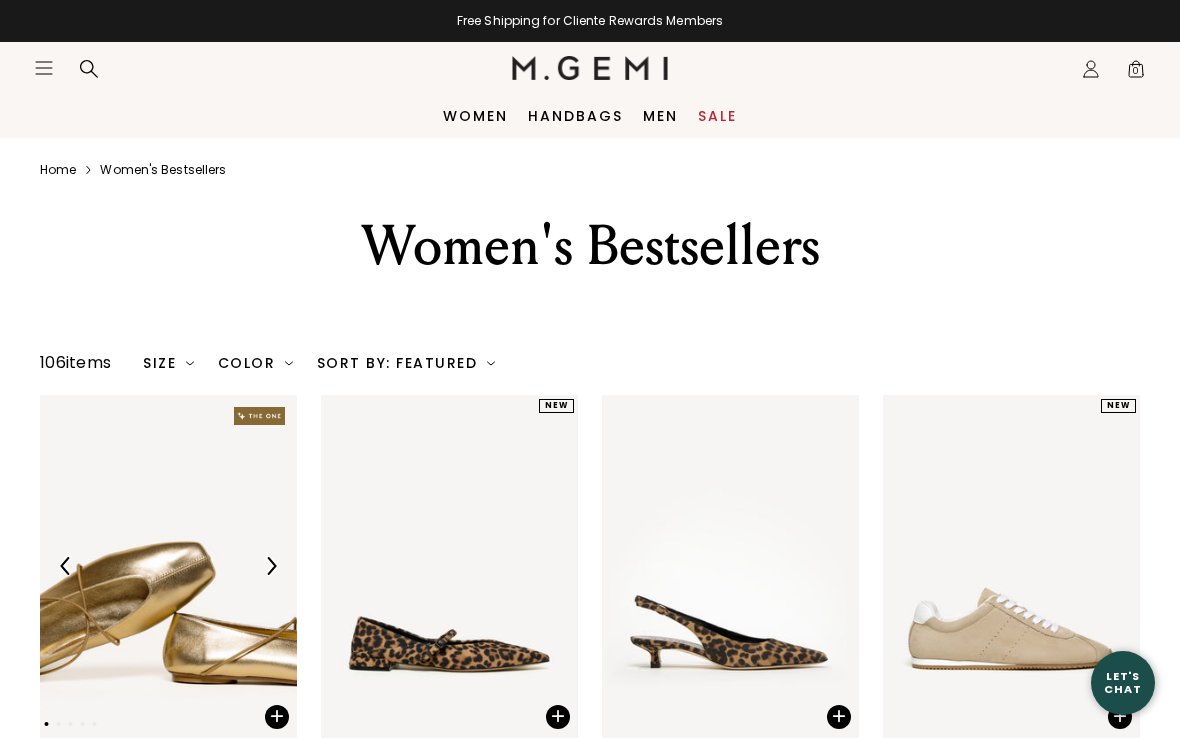 scroll, scrollTop: 0, scrollLeft: 0, axis: both 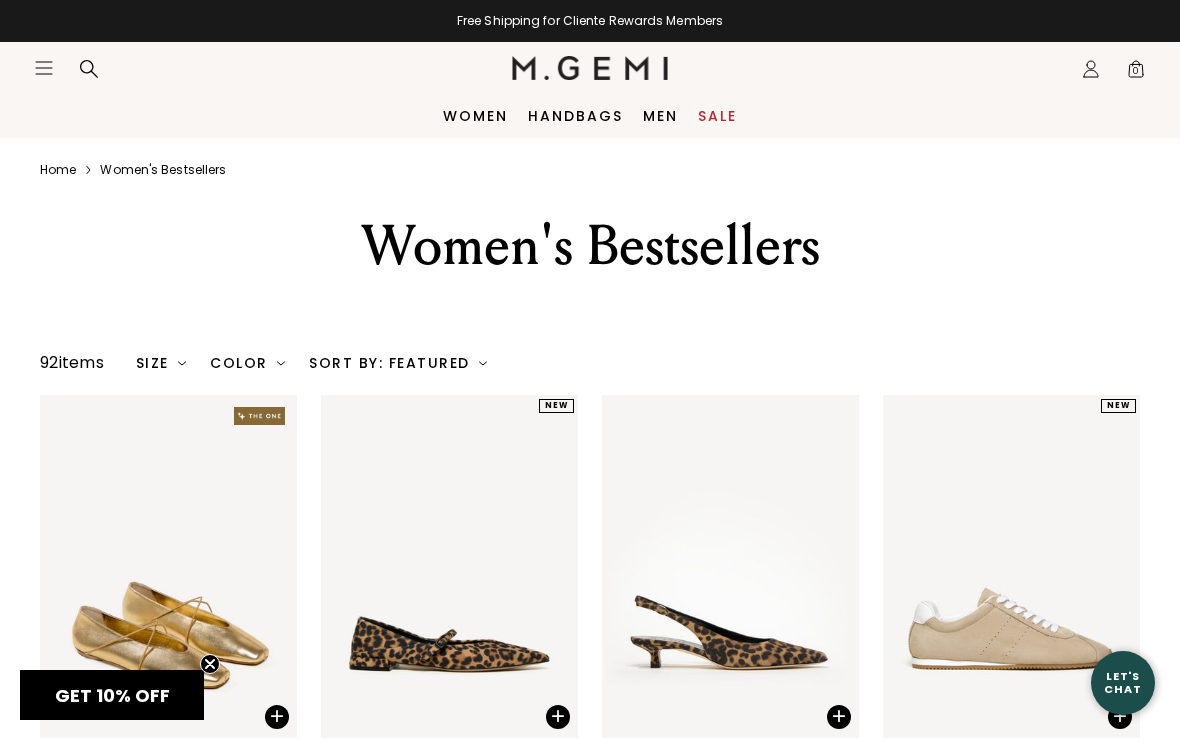 click on "Sale" at bounding box center (717, 116) 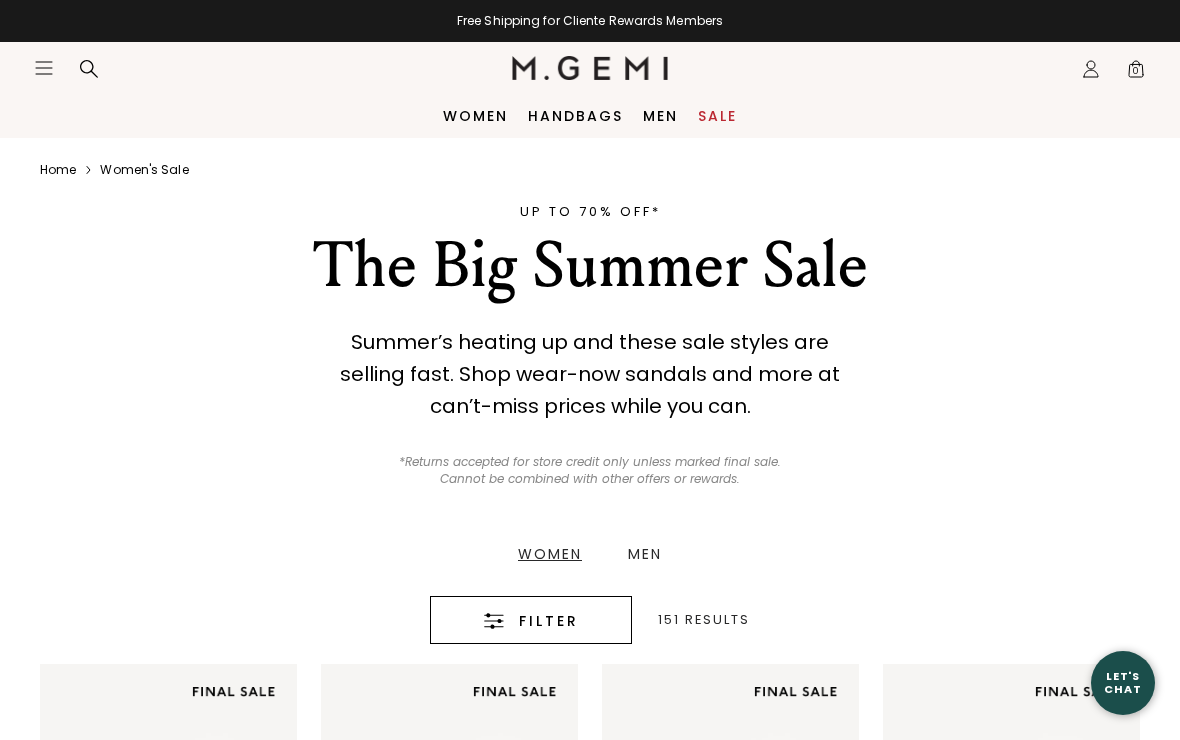 scroll, scrollTop: 0, scrollLeft: 0, axis: both 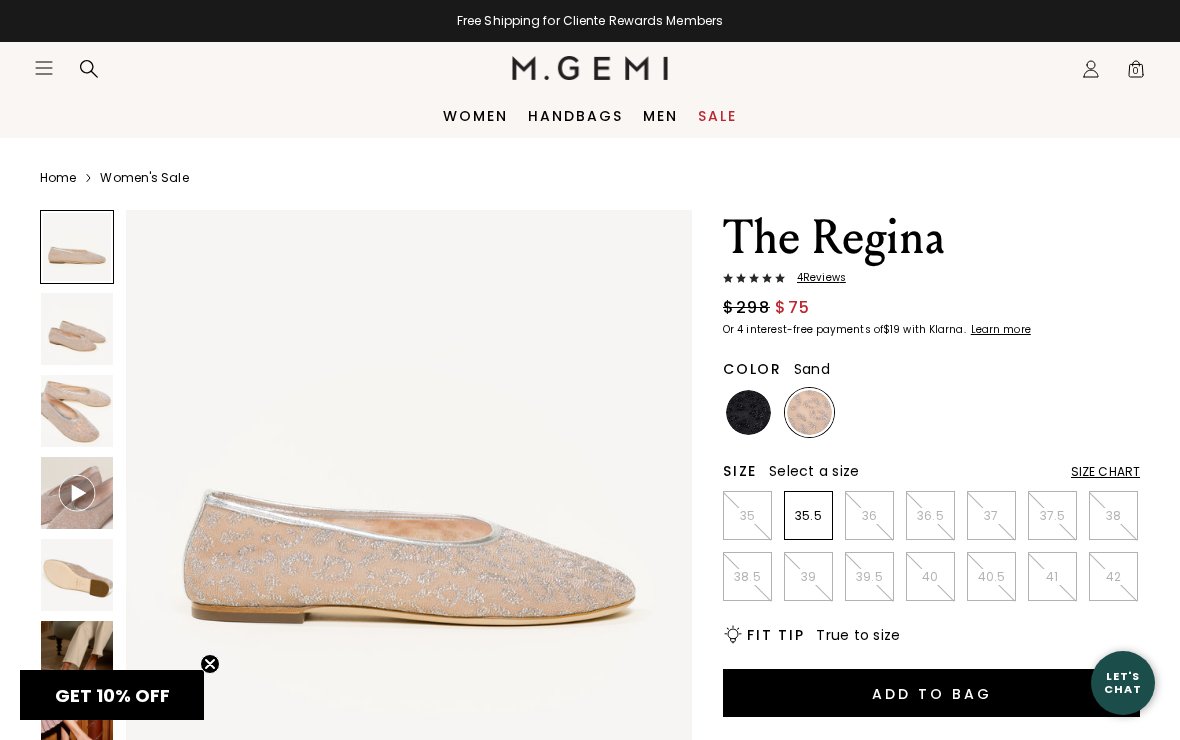 click at bounding box center [77, 329] 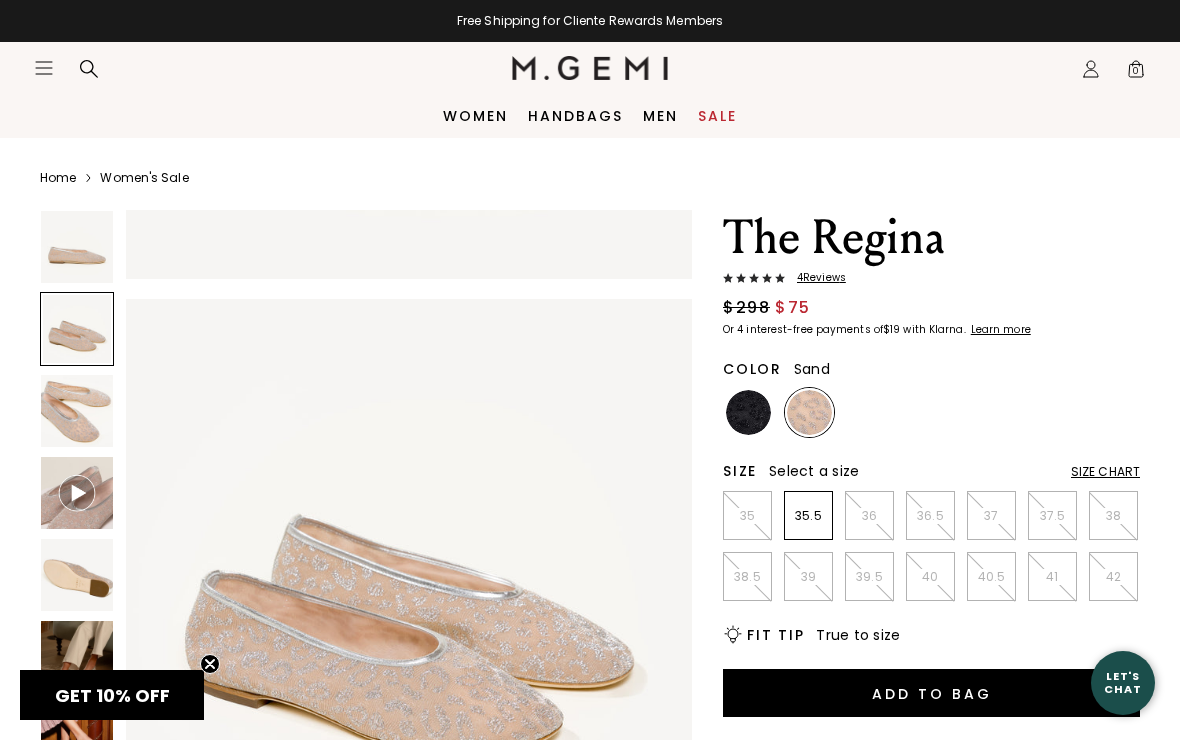 scroll, scrollTop: 586, scrollLeft: 0, axis: vertical 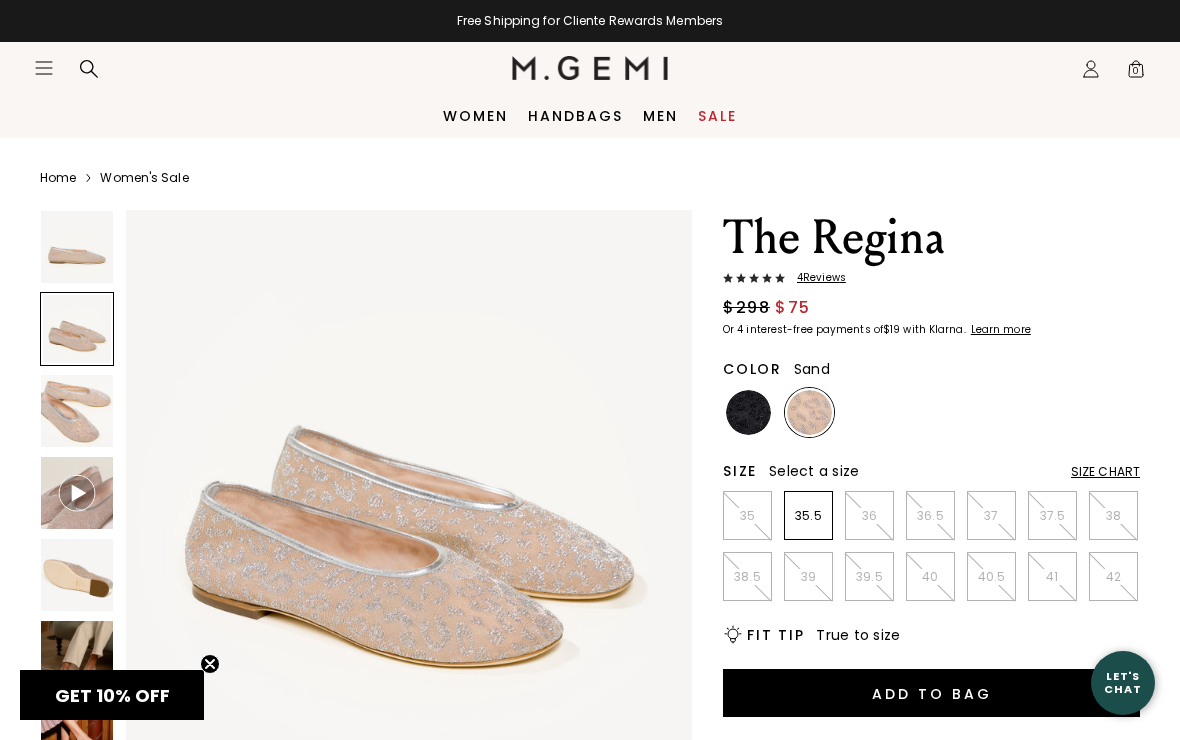 click at bounding box center [748, 412] 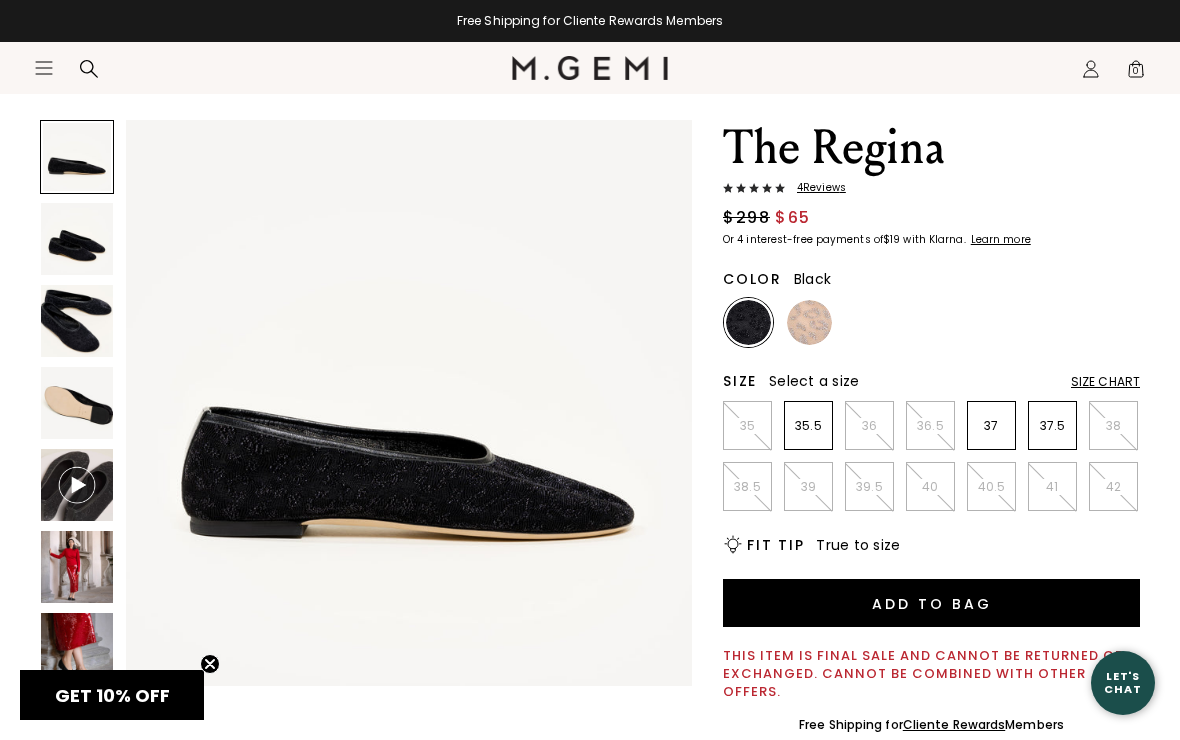 scroll, scrollTop: 0, scrollLeft: 0, axis: both 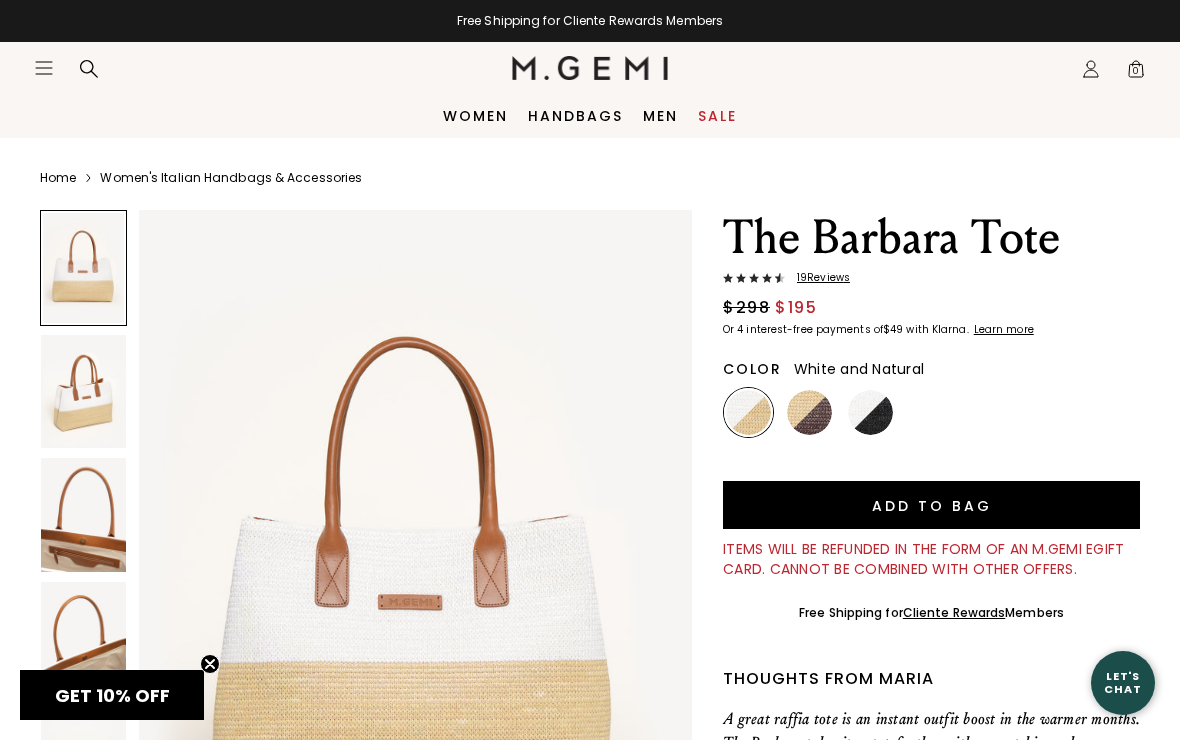 click at bounding box center (83, 392) 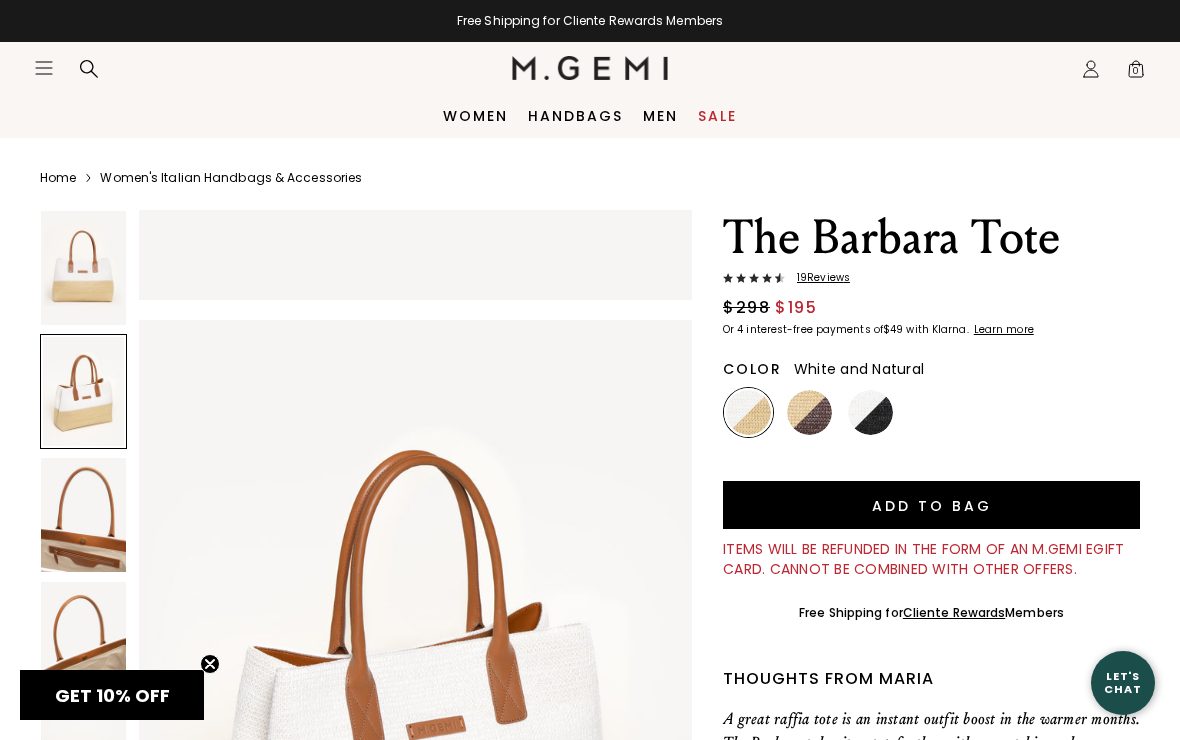 scroll, scrollTop: 757, scrollLeft: 0, axis: vertical 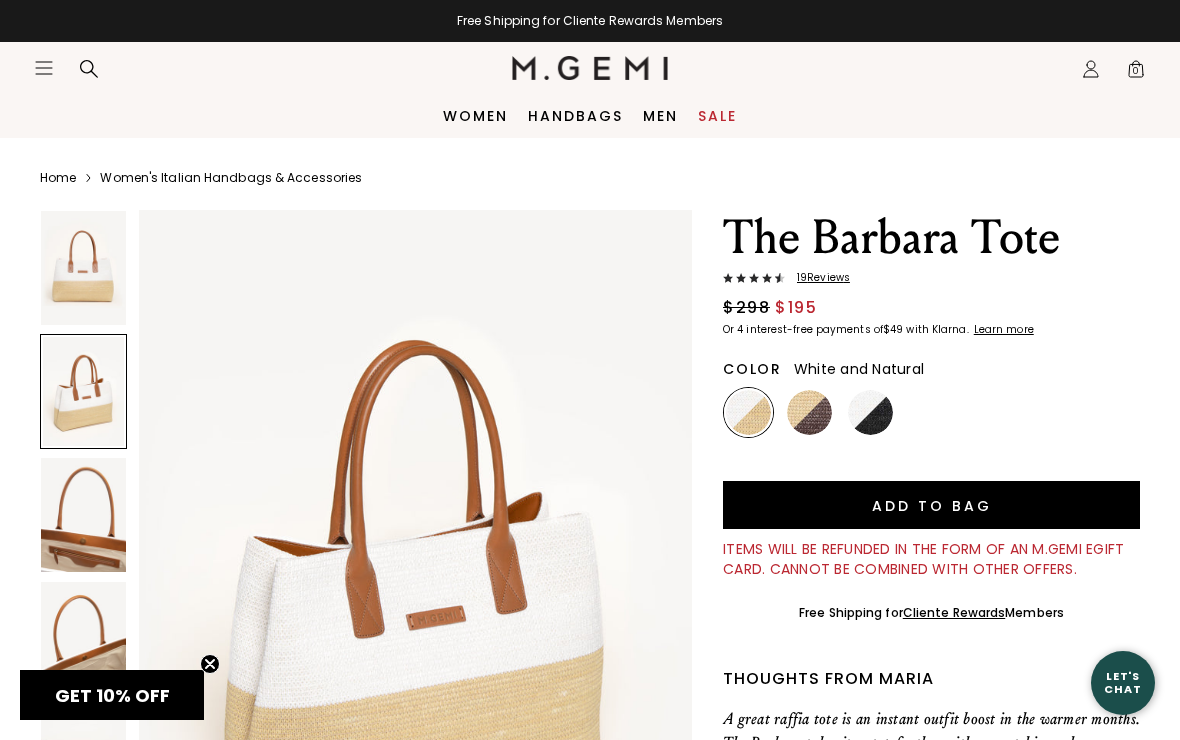 click at bounding box center [83, 515] 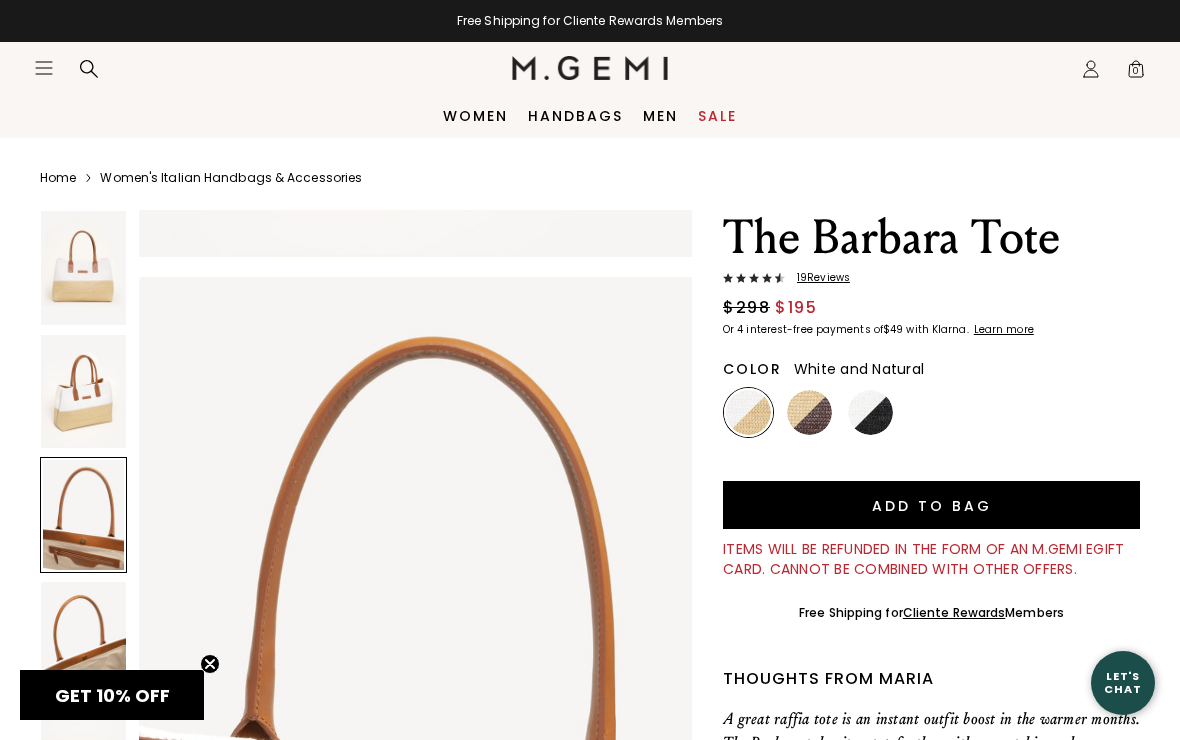 scroll, scrollTop: 1514, scrollLeft: 0, axis: vertical 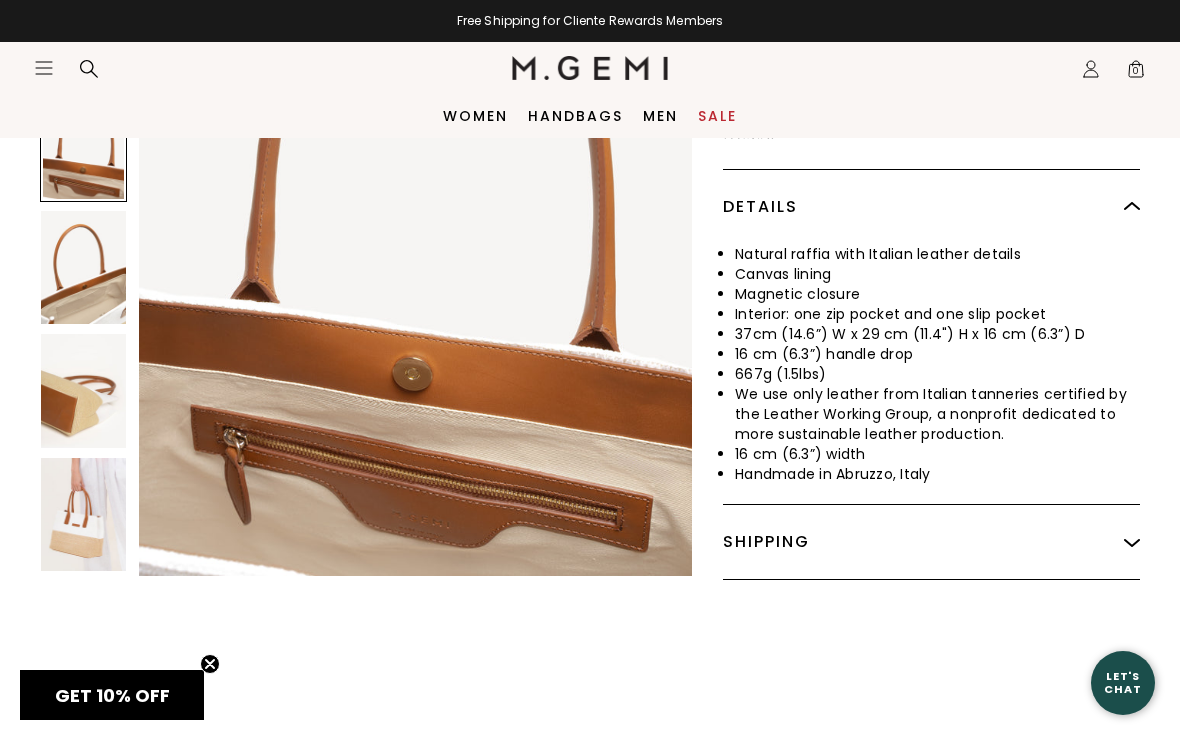 click at bounding box center (83, 268) 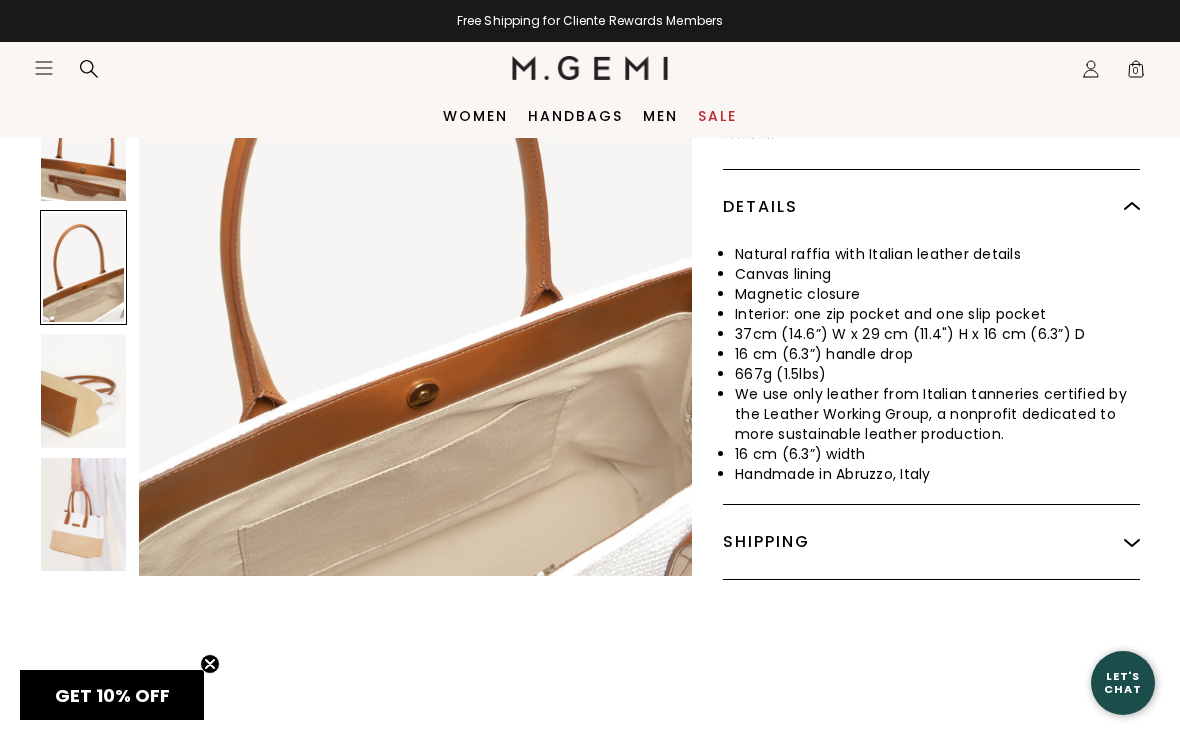 scroll, scrollTop: 2271, scrollLeft: 0, axis: vertical 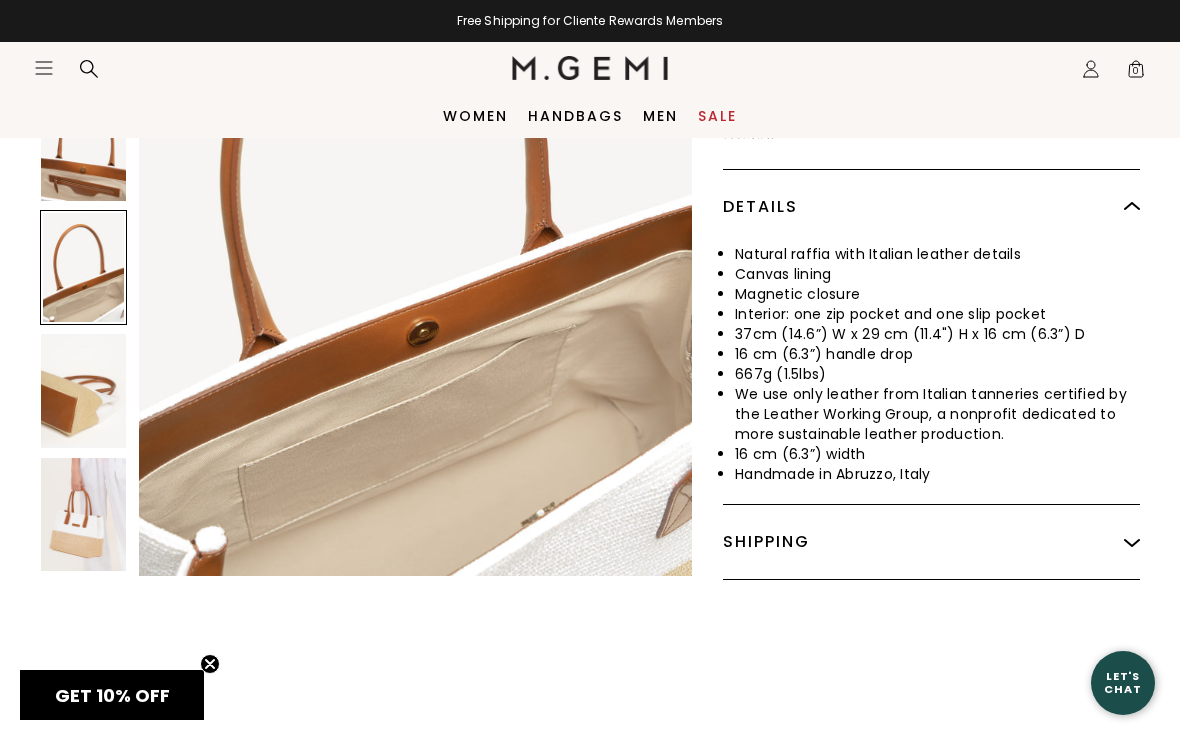 click at bounding box center [83, 391] 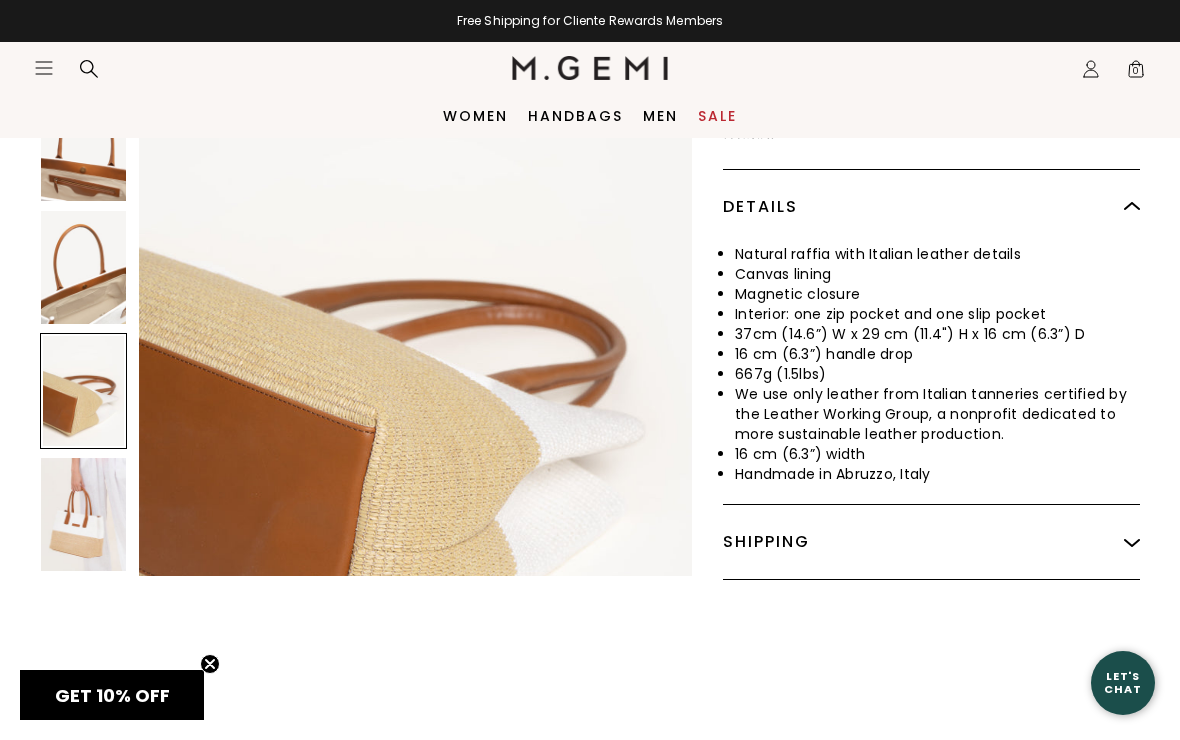 scroll, scrollTop: 3029, scrollLeft: 0, axis: vertical 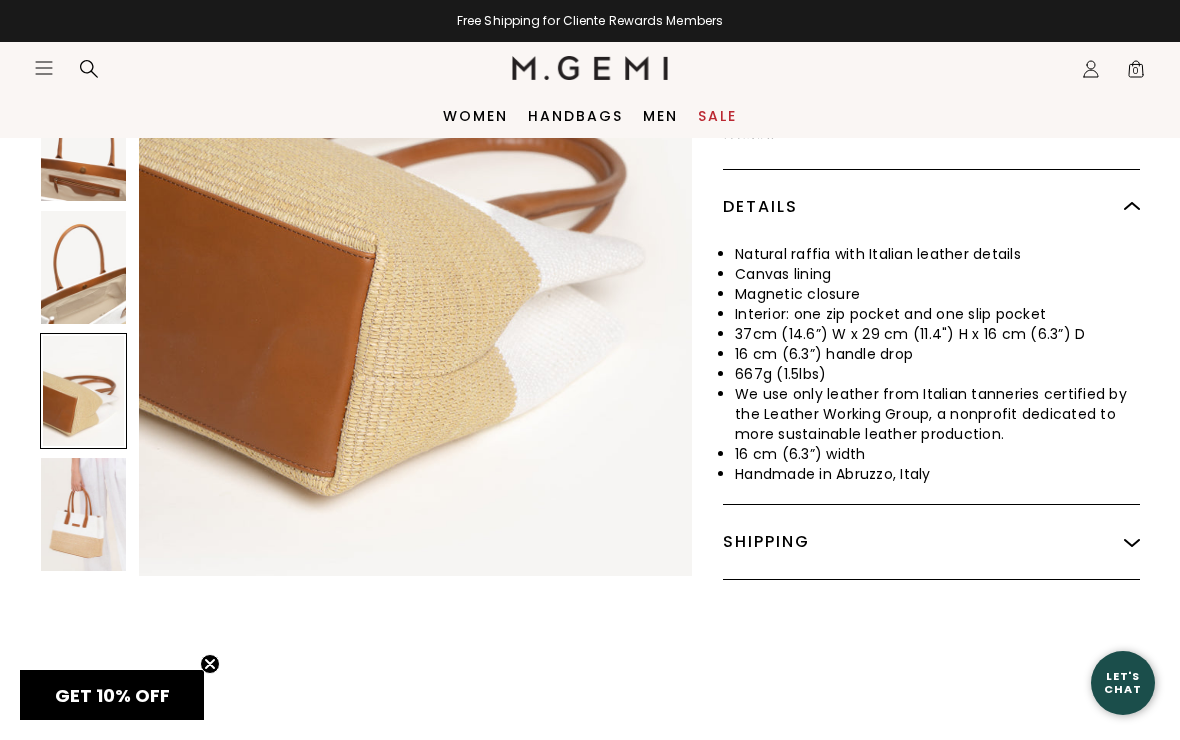 click at bounding box center [83, 515] 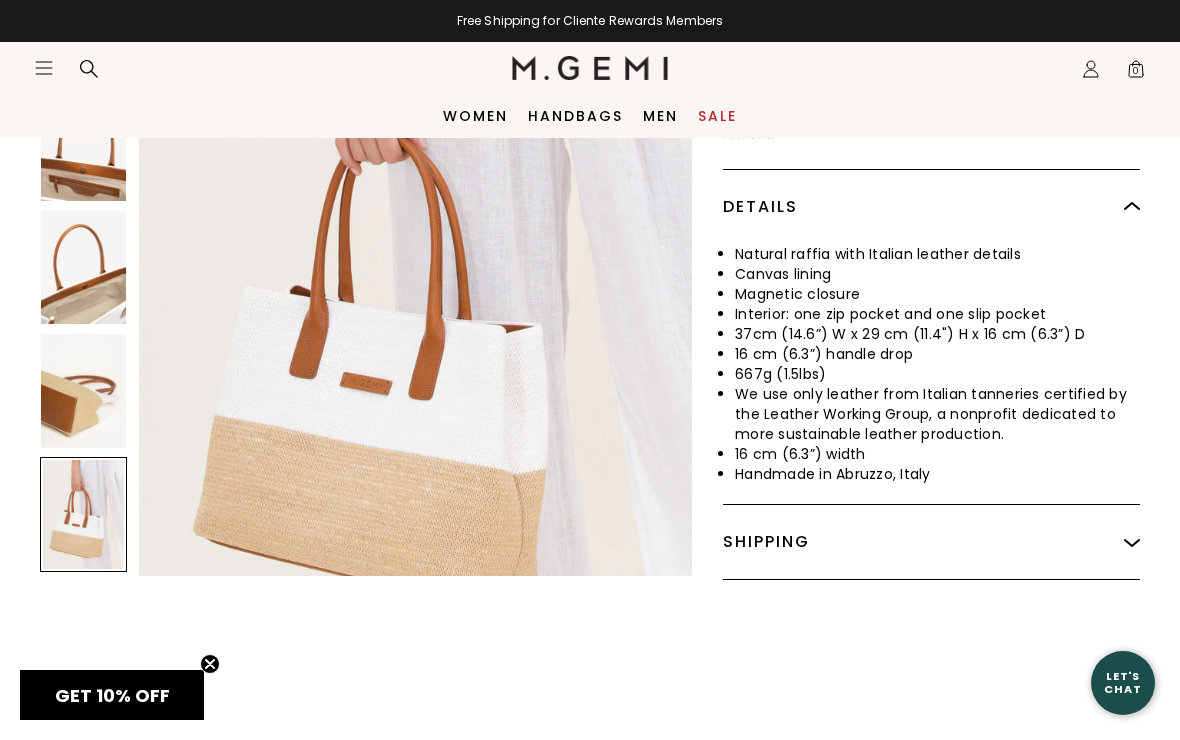 scroll, scrollTop: 3786, scrollLeft: 0, axis: vertical 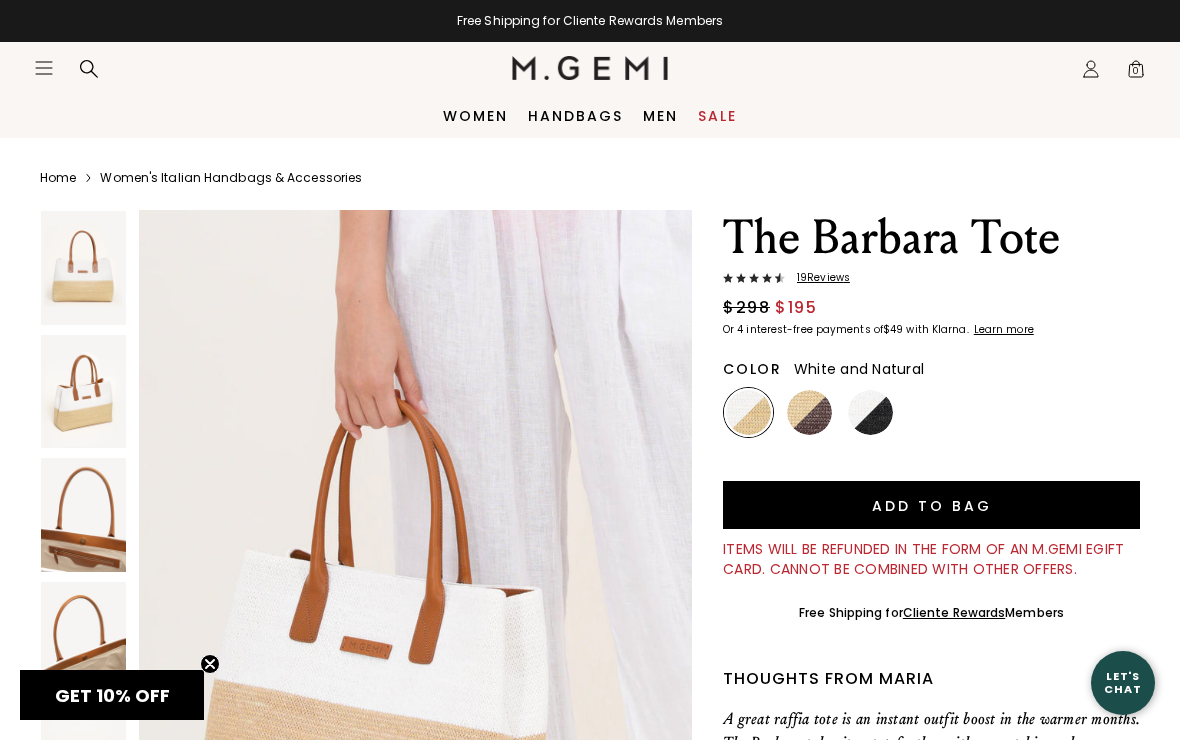 click at bounding box center (809, 412) 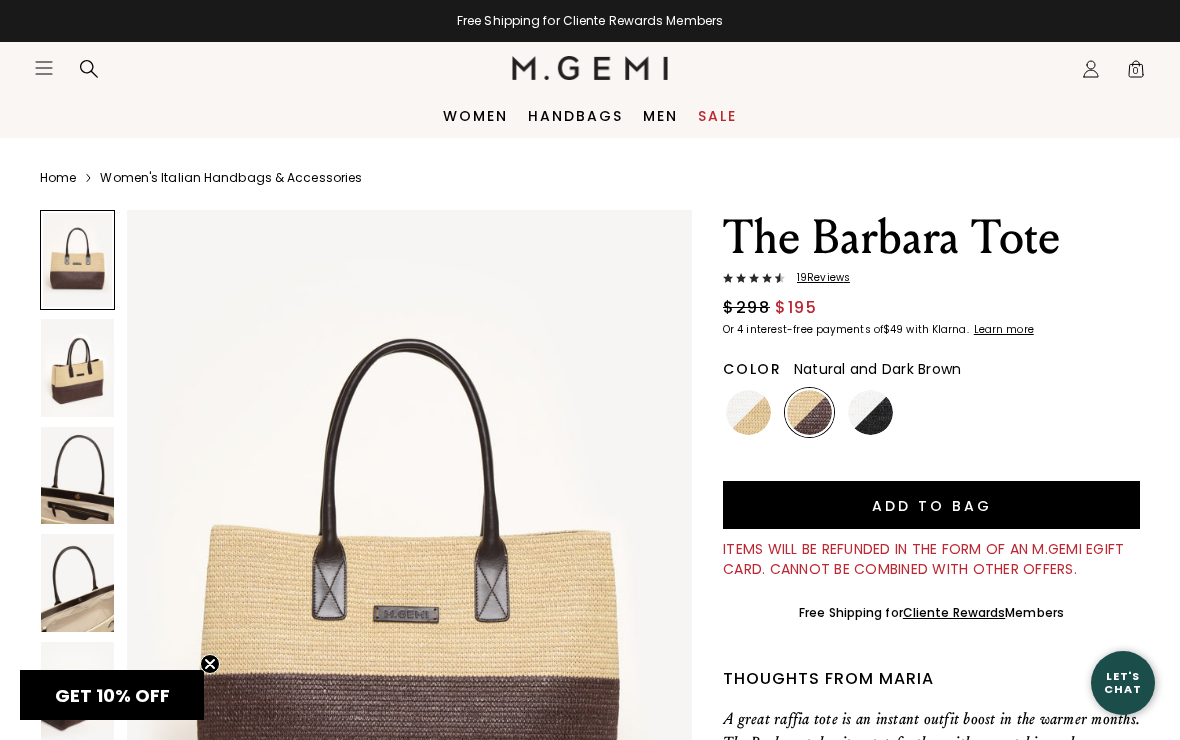 scroll, scrollTop: 0, scrollLeft: 0, axis: both 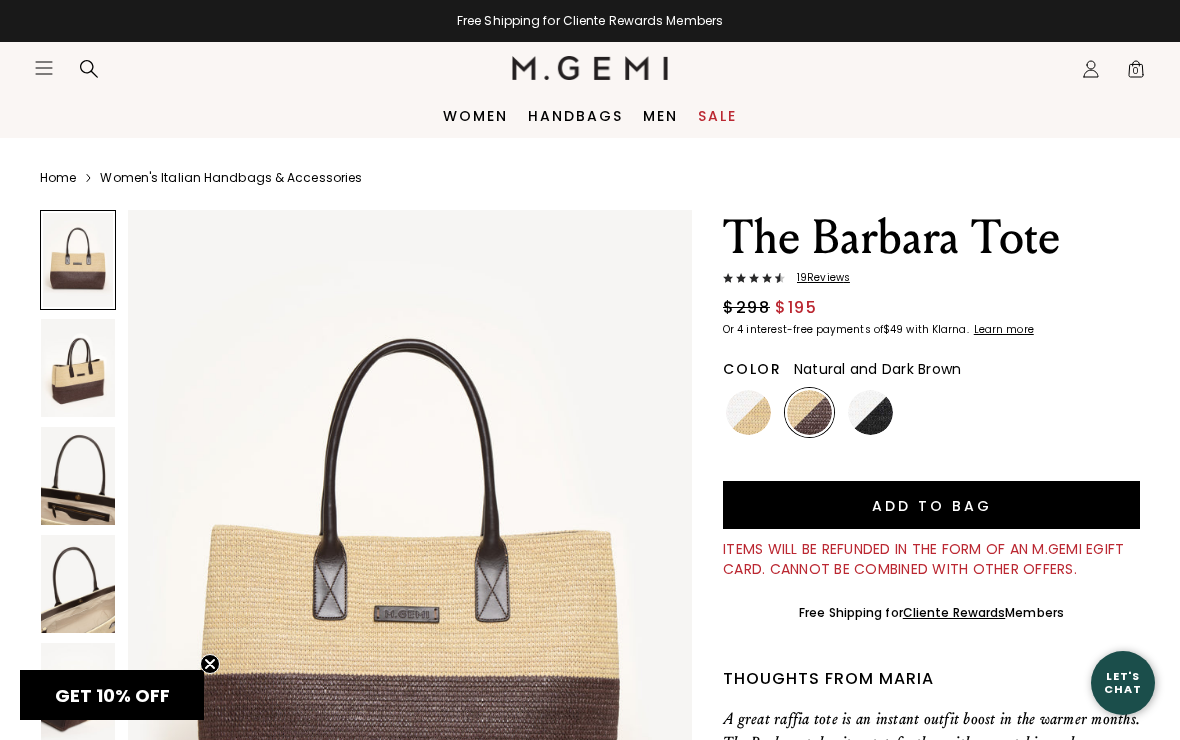 click at bounding box center [870, 412] 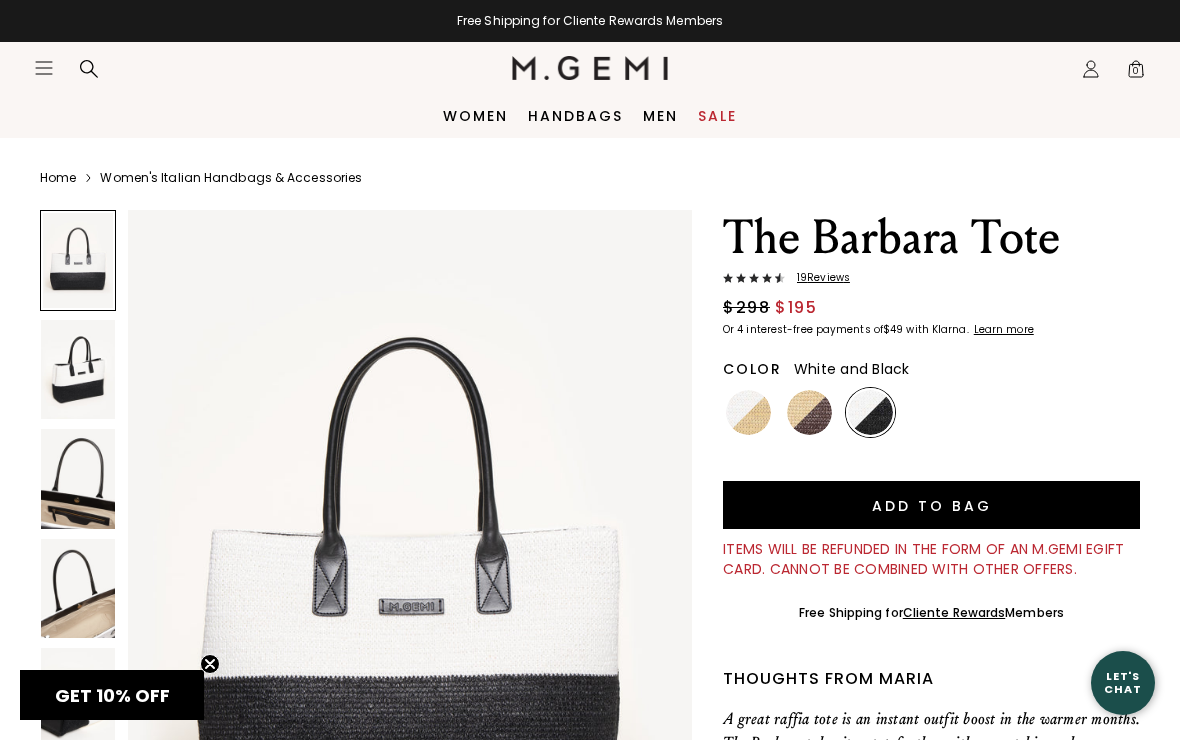 scroll, scrollTop: 0, scrollLeft: 0, axis: both 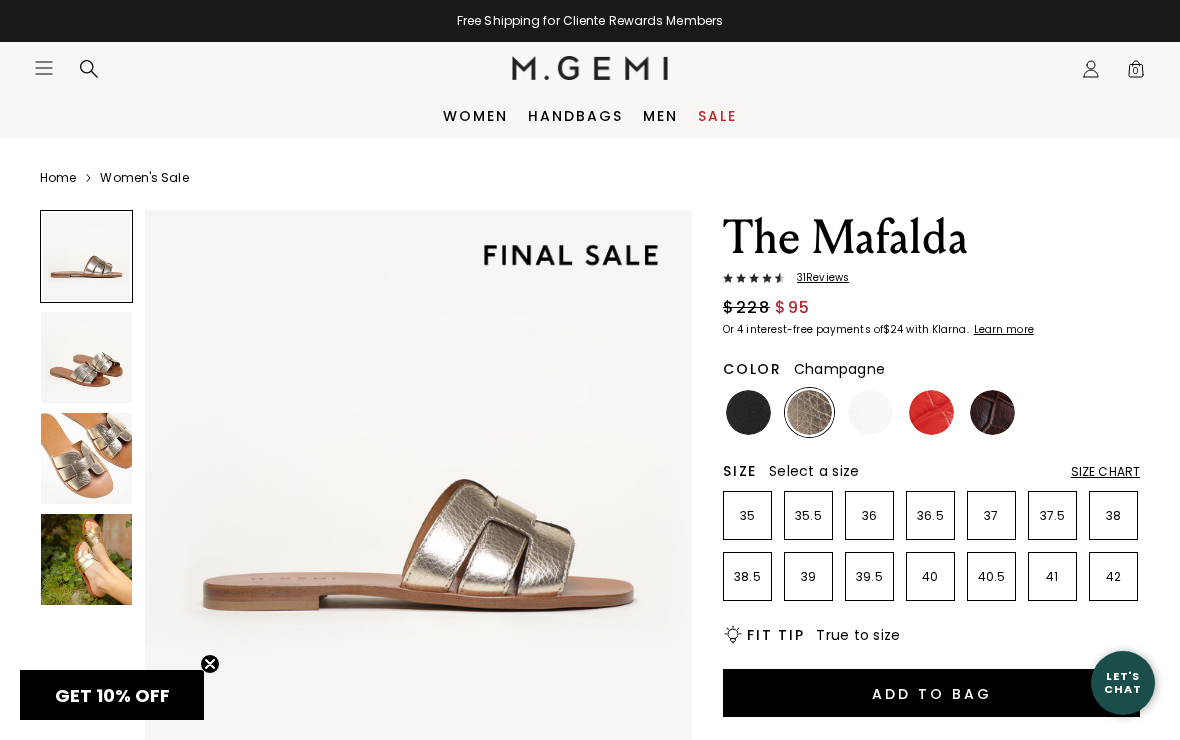click at bounding box center [86, 458] 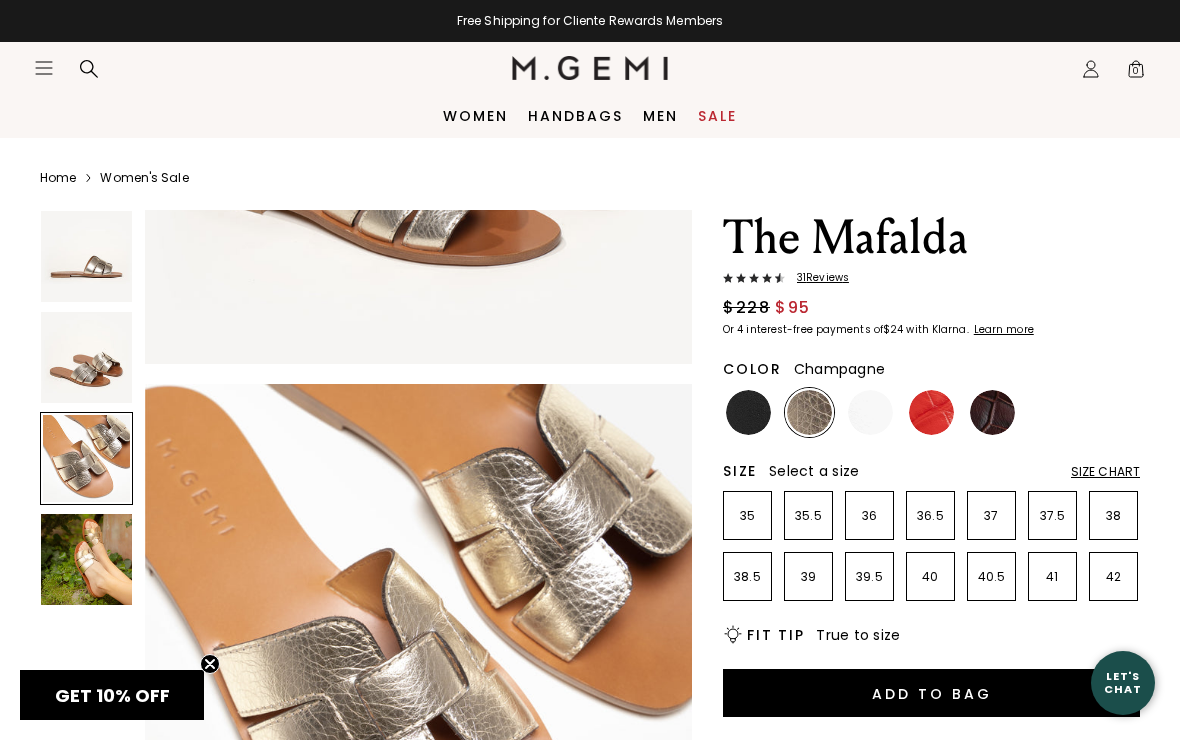 scroll, scrollTop: 1134, scrollLeft: 0, axis: vertical 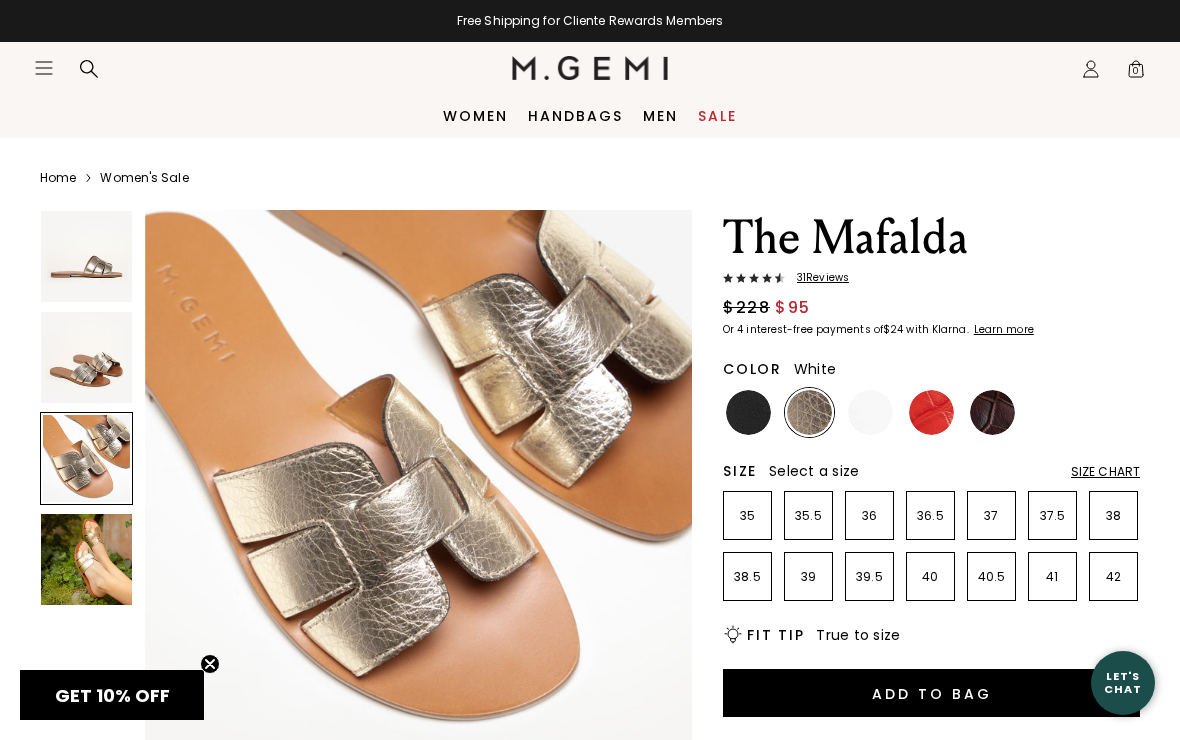 click at bounding box center [870, 412] 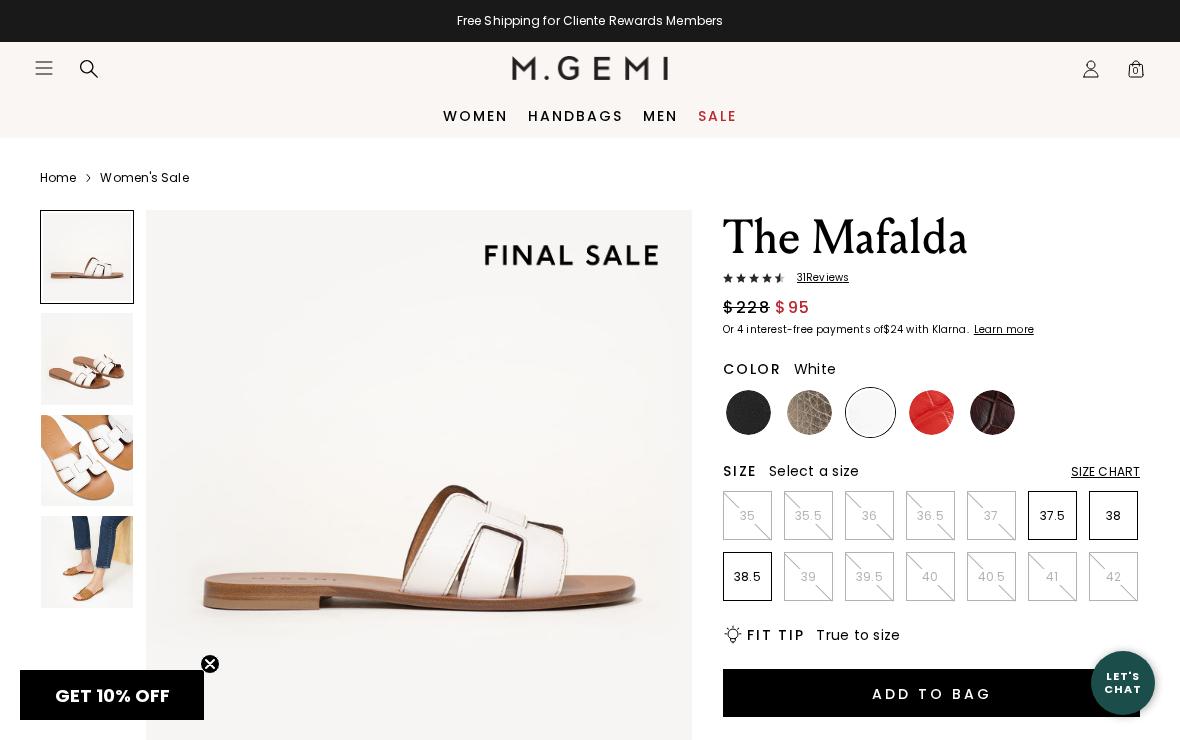 scroll, scrollTop: 0, scrollLeft: 0, axis: both 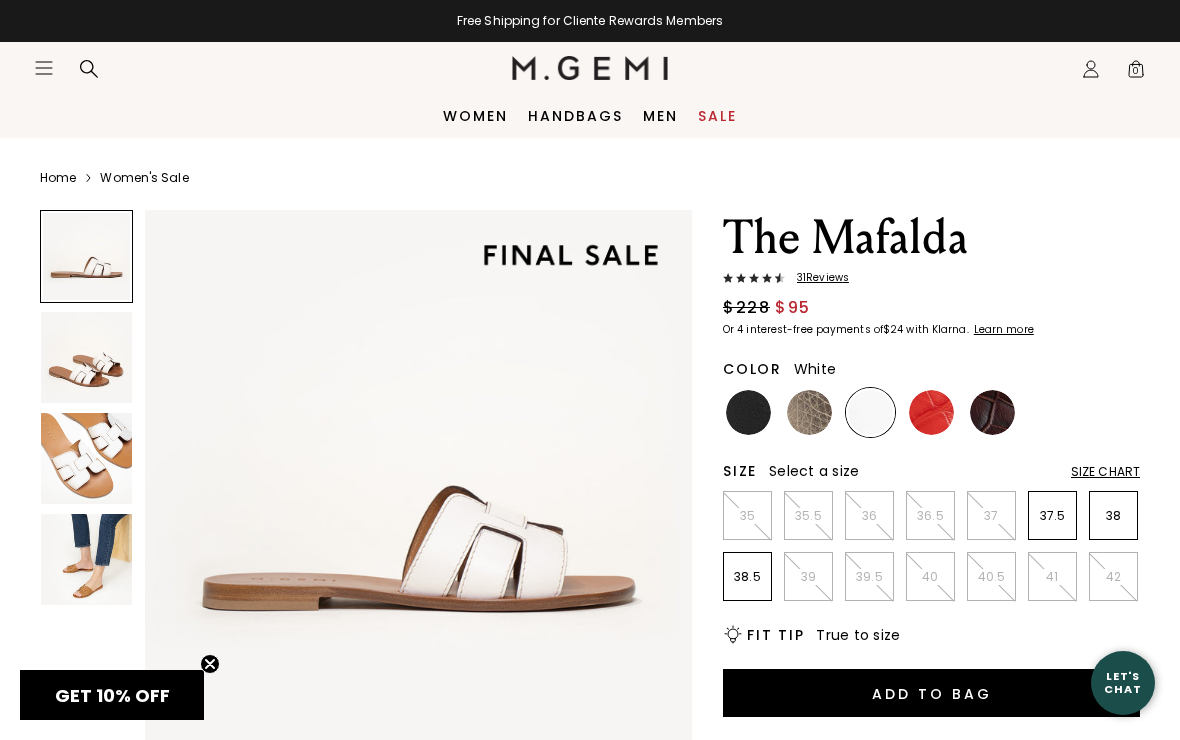 click at bounding box center (86, 458) 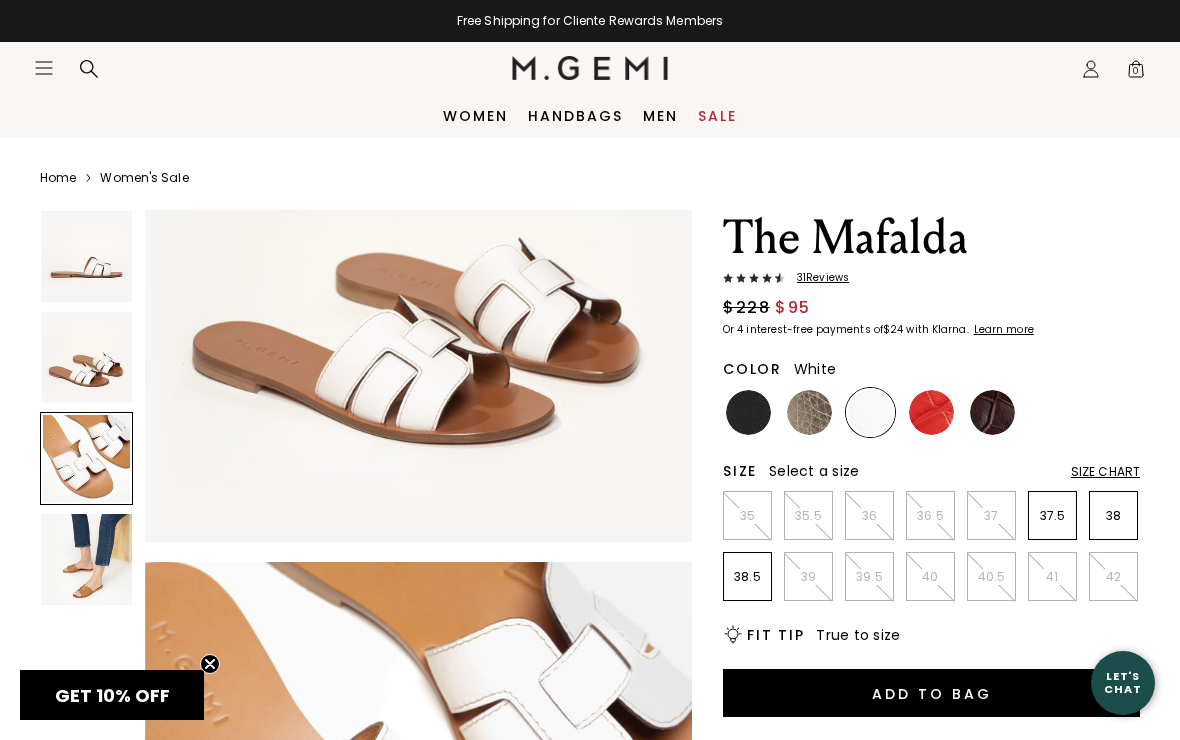 scroll, scrollTop: 1134, scrollLeft: 0, axis: vertical 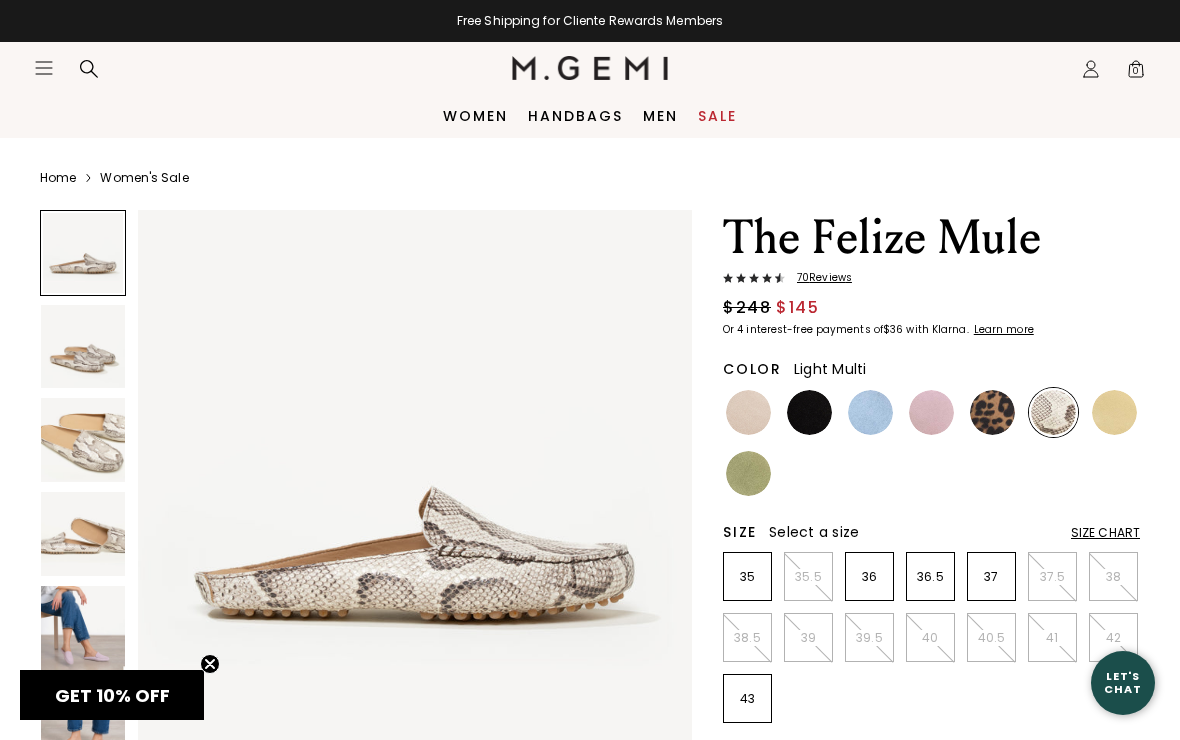 click at bounding box center [83, 347] 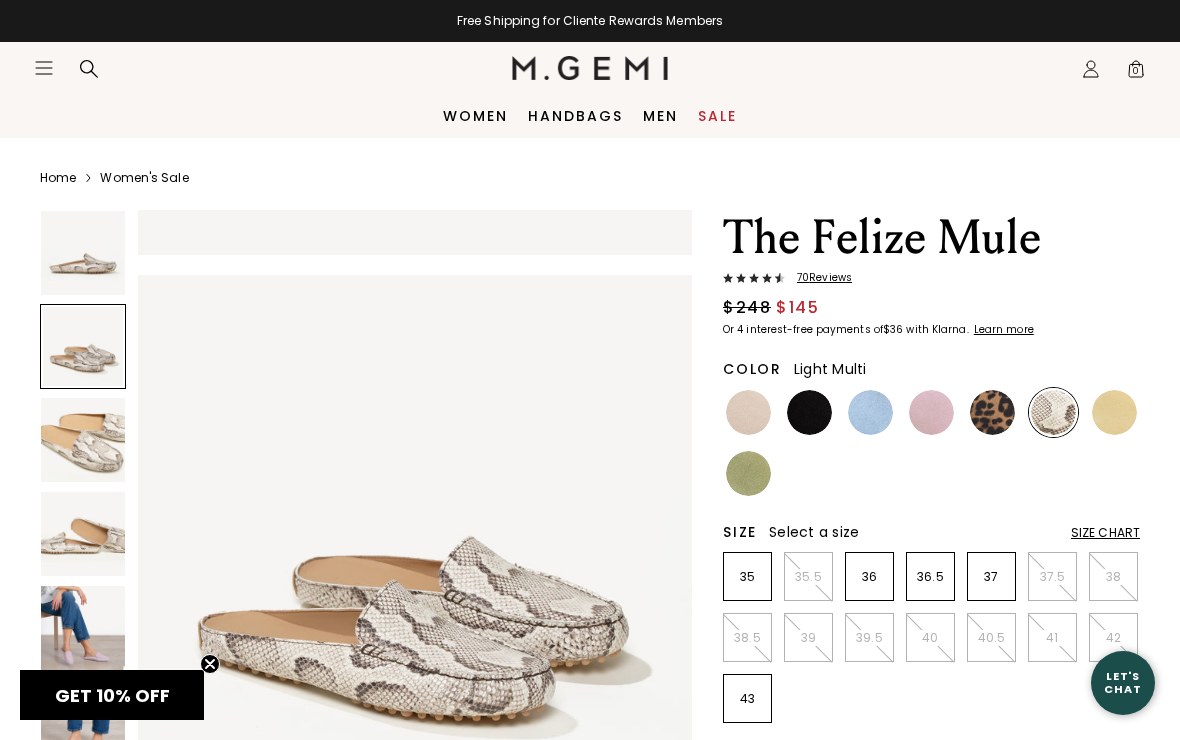 scroll, scrollTop: 574, scrollLeft: 0, axis: vertical 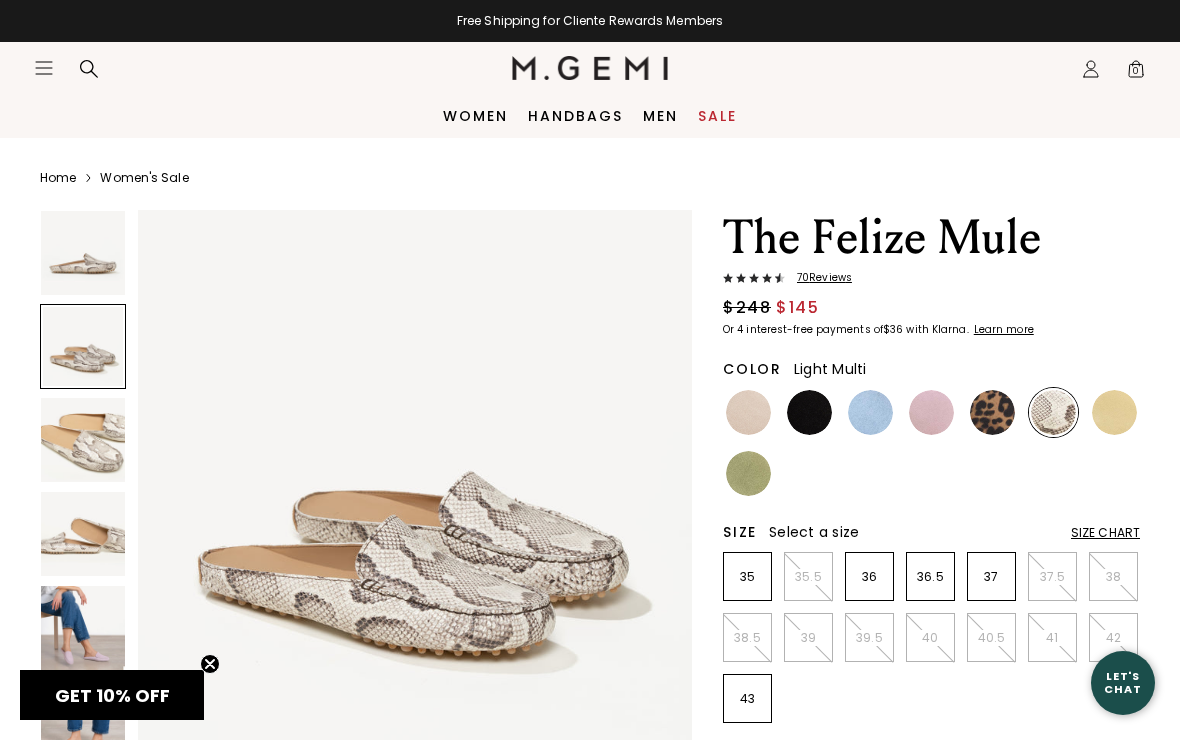 click at bounding box center (83, 440) 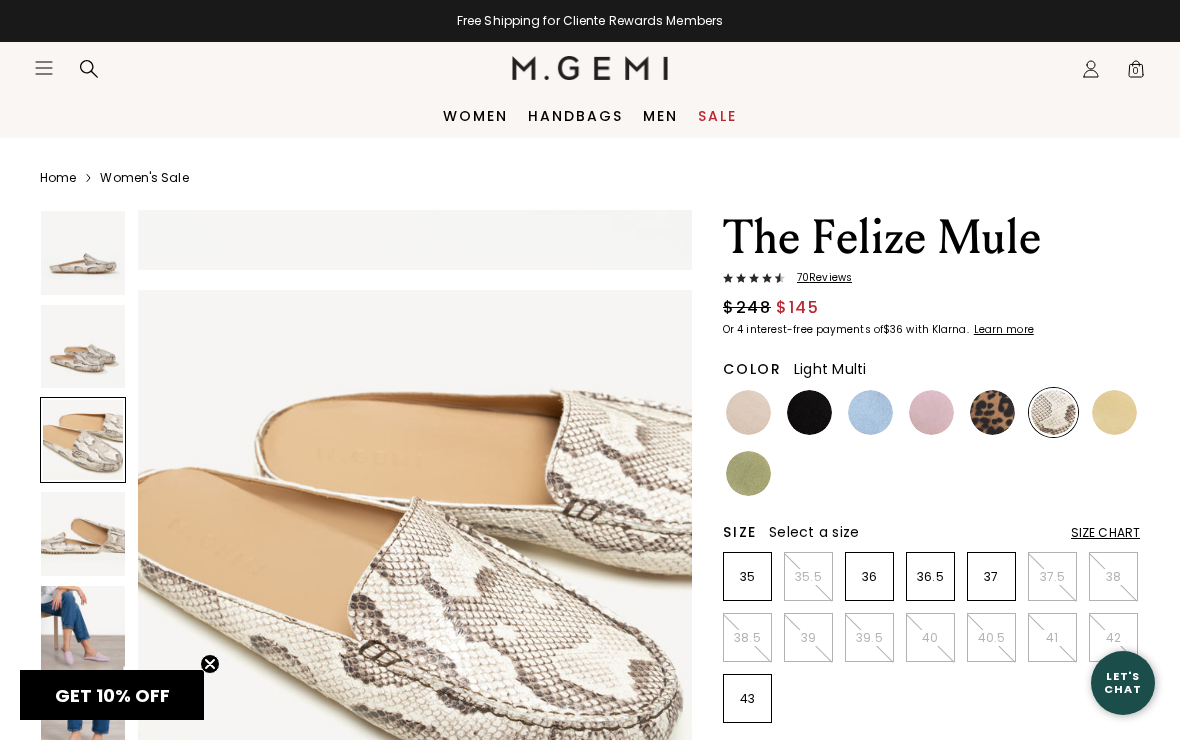 scroll, scrollTop: 1149, scrollLeft: 0, axis: vertical 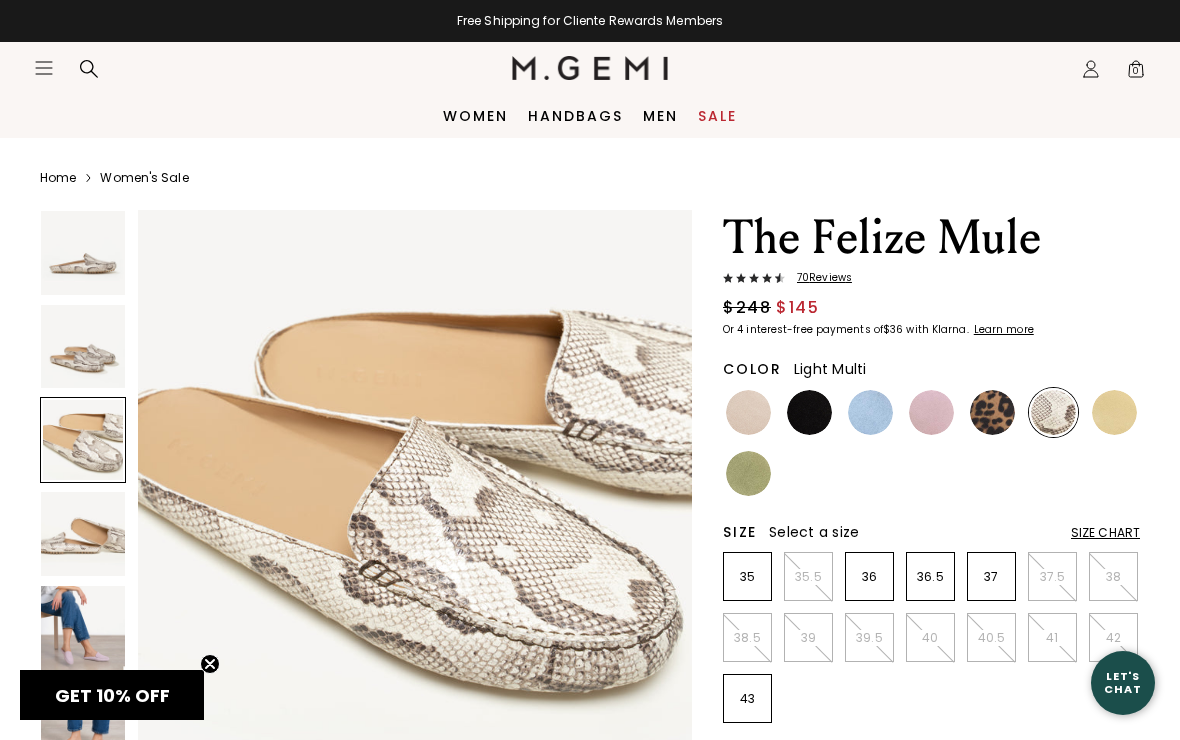 click at bounding box center [83, 534] 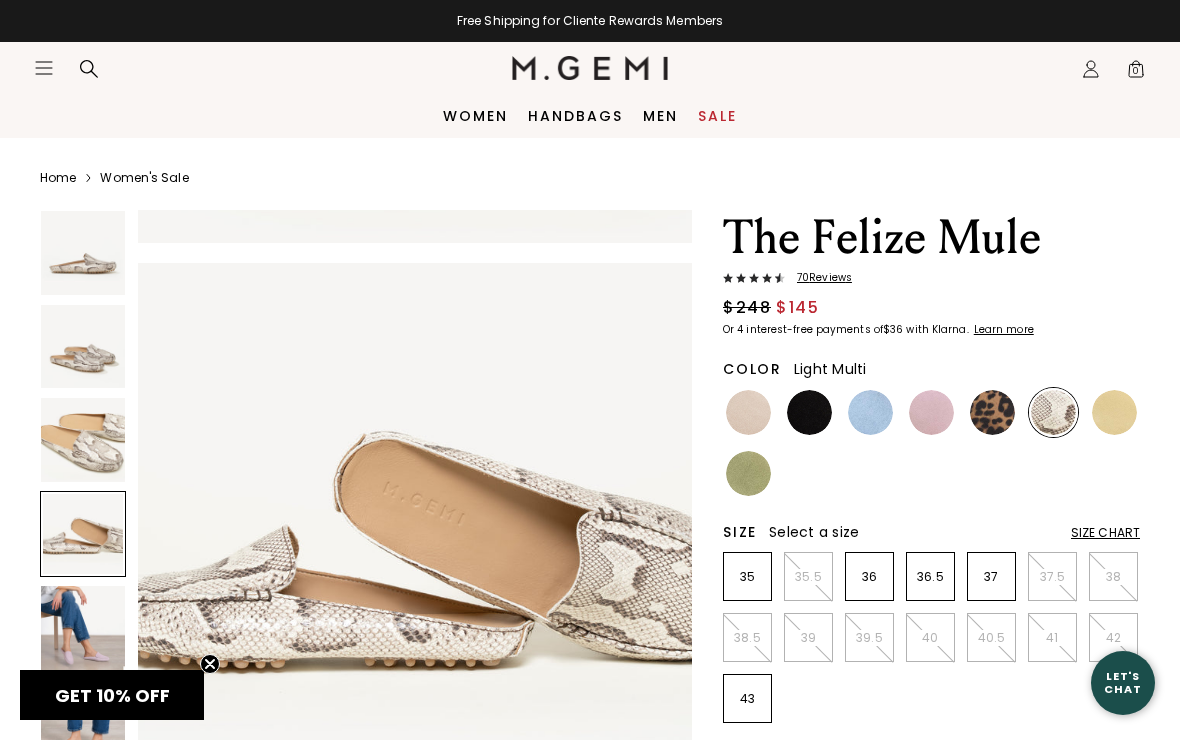 scroll, scrollTop: 1723, scrollLeft: 0, axis: vertical 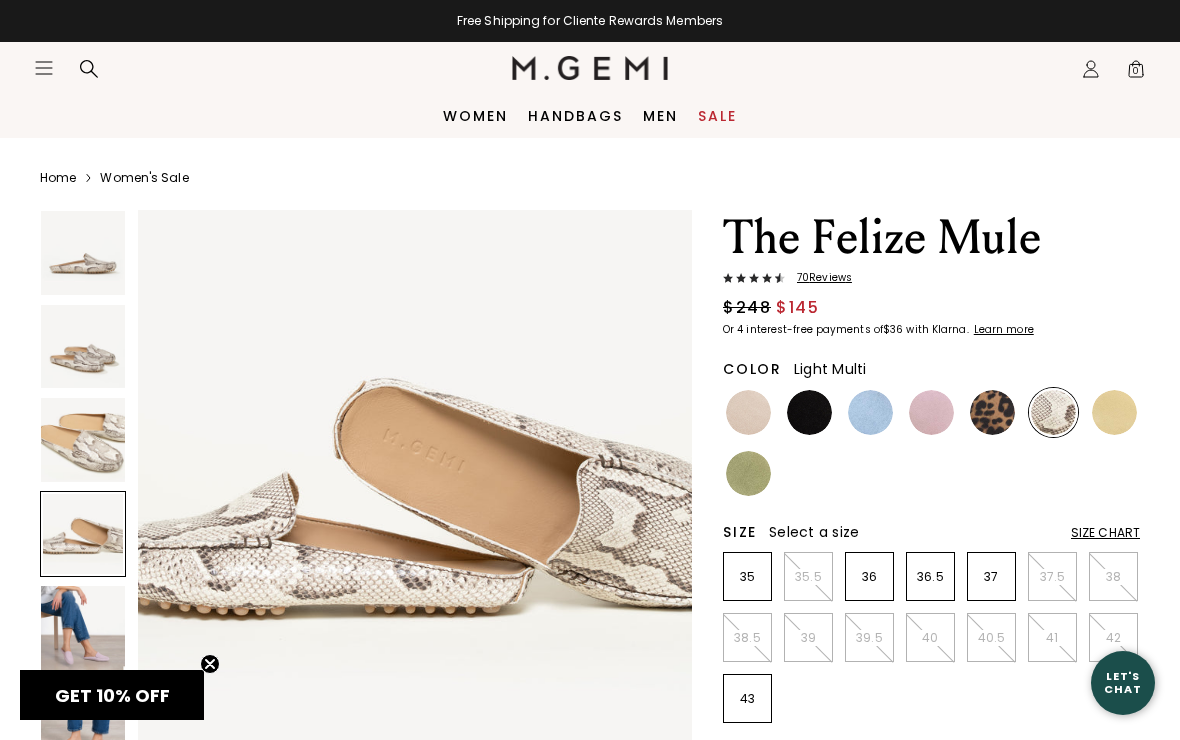 click at bounding box center [83, 628] 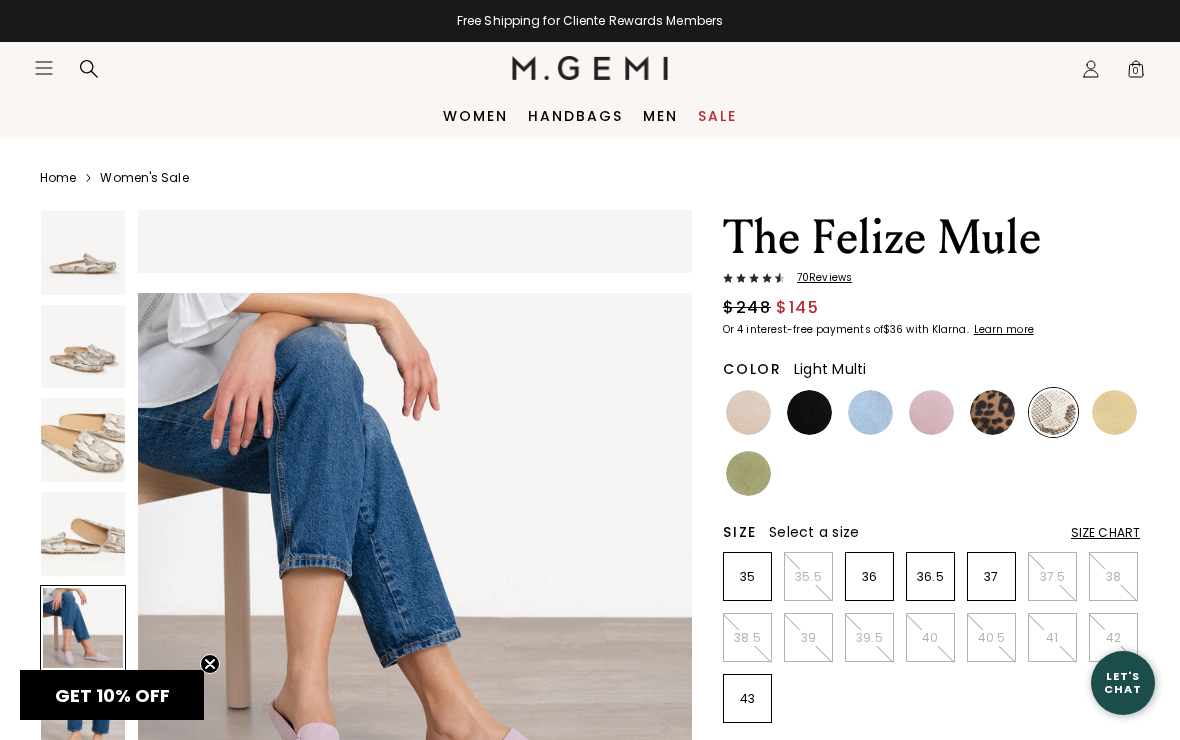 scroll, scrollTop: 2297, scrollLeft: 0, axis: vertical 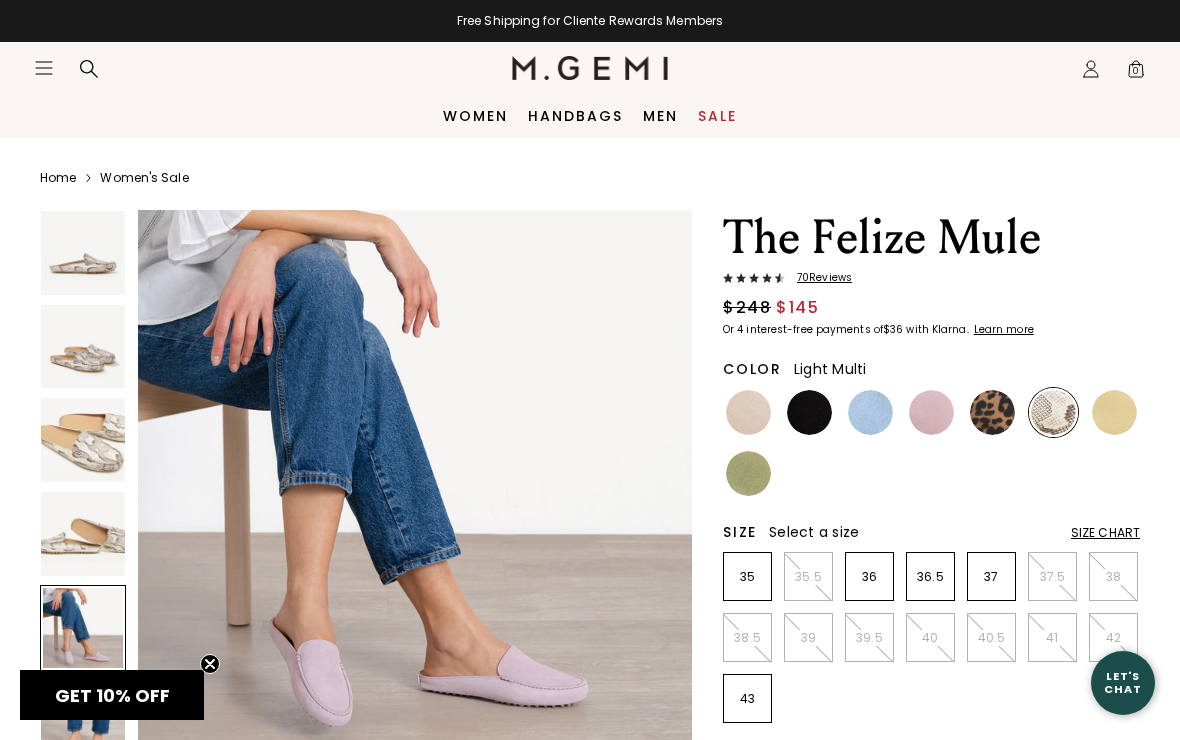 click at bounding box center (83, 440) 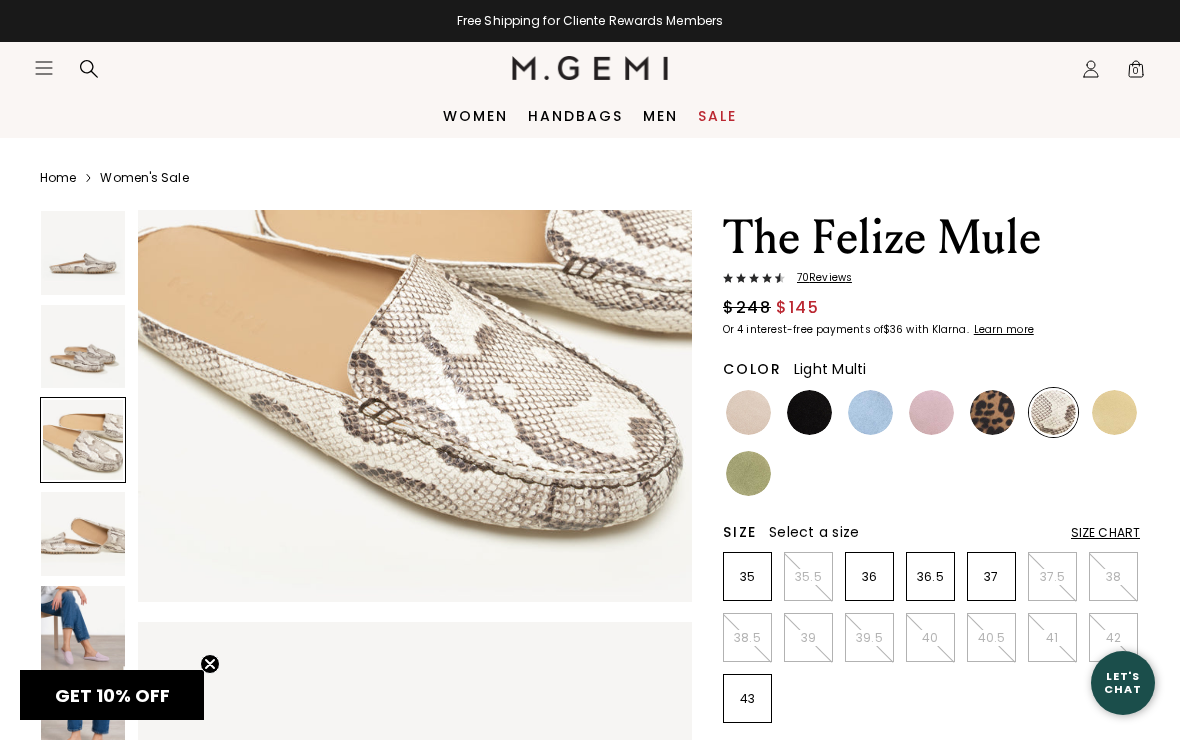 scroll, scrollTop: 1149, scrollLeft: 0, axis: vertical 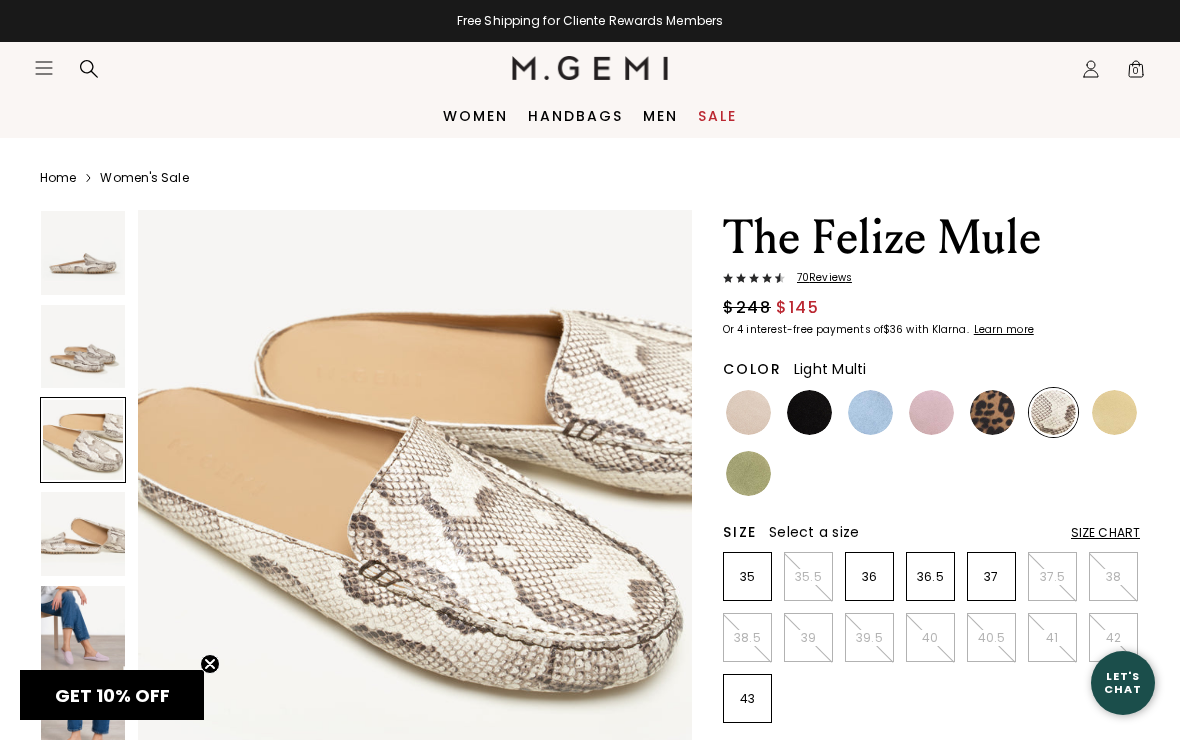 click on "Size Chart" at bounding box center [1105, 533] 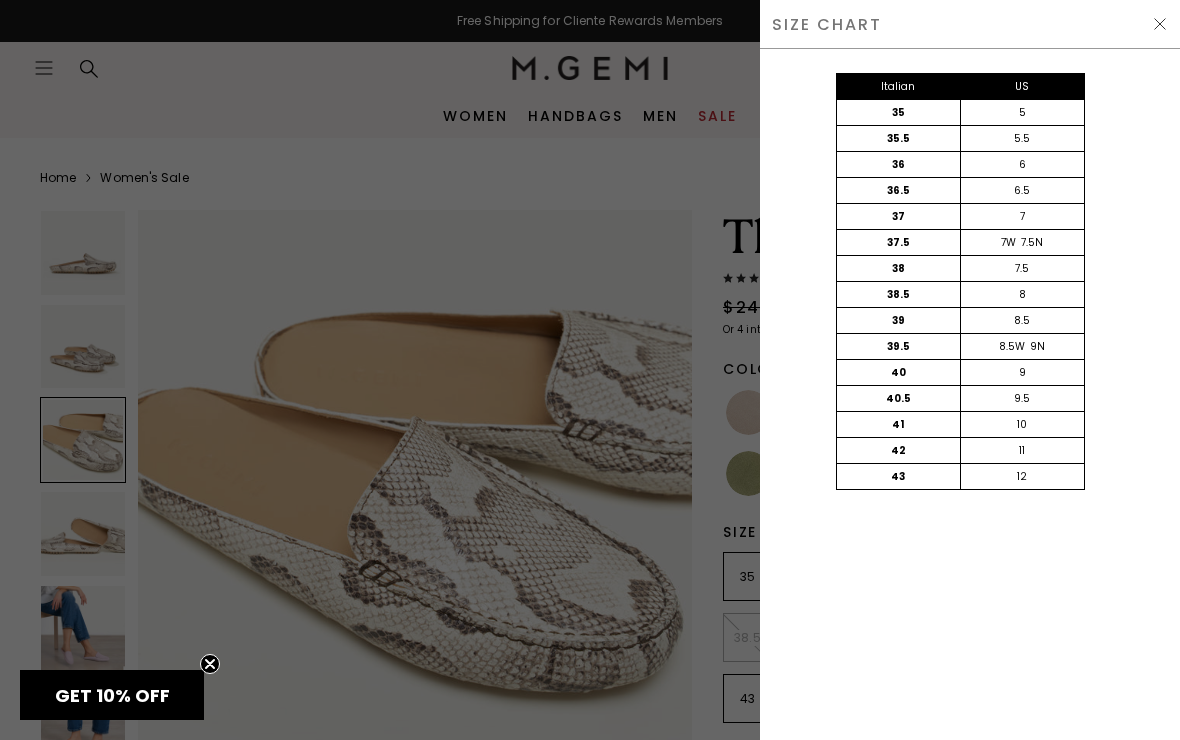 click at bounding box center (1160, 24) 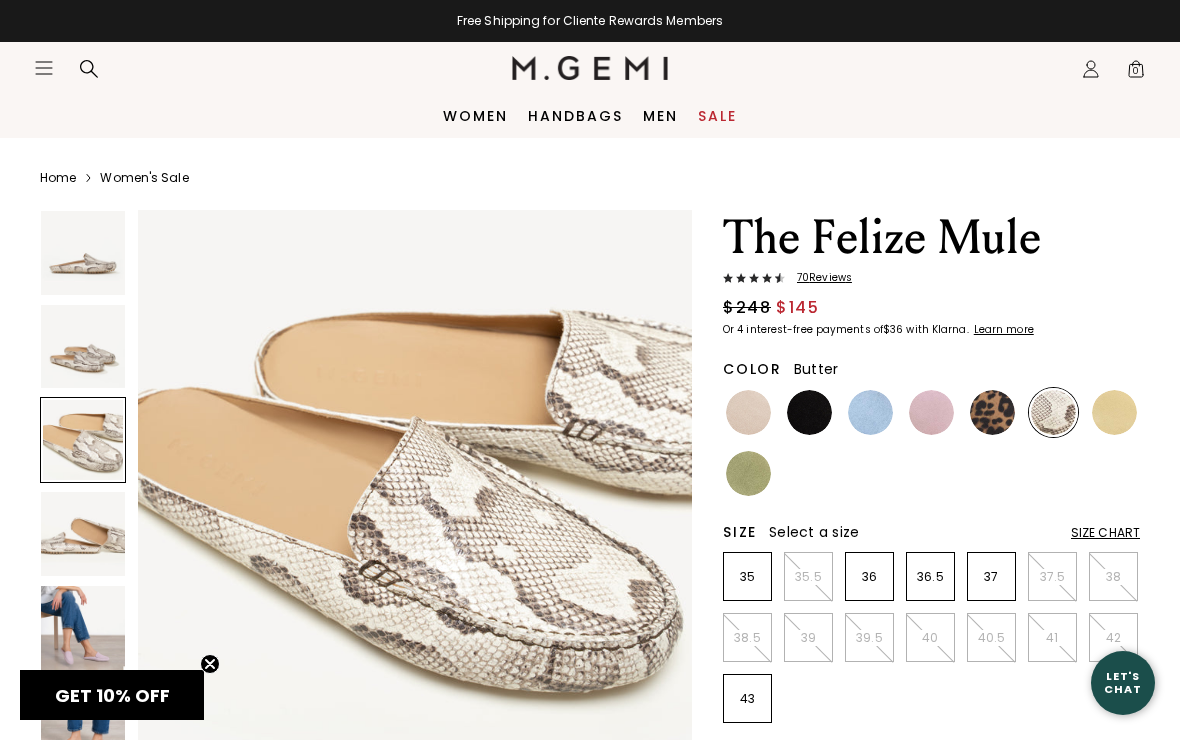 click at bounding box center (1114, 412) 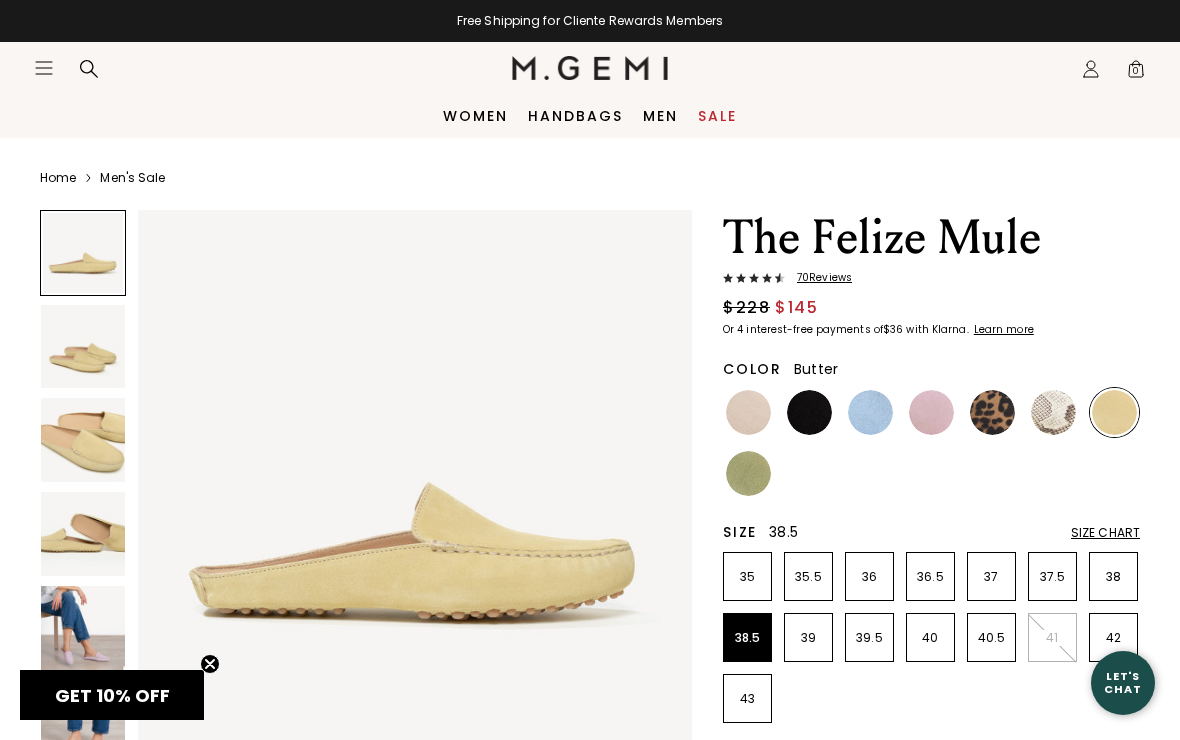 click on "38.5" at bounding box center [747, 638] 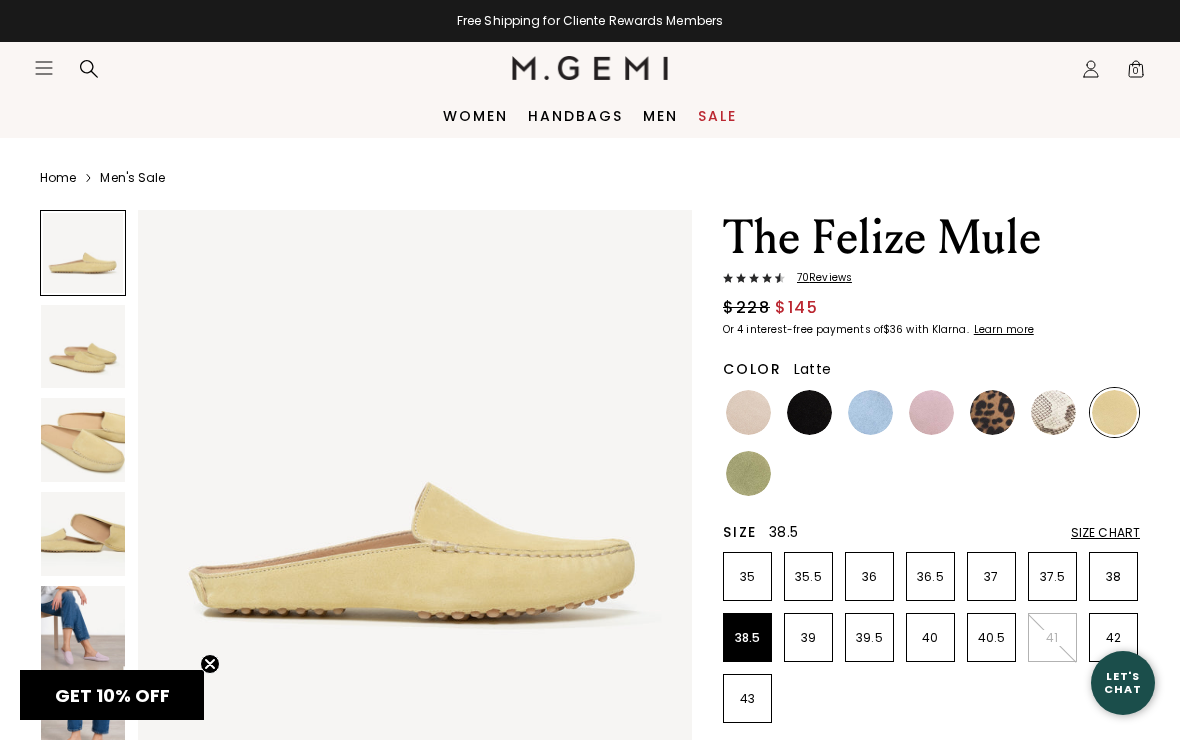 click at bounding box center [748, 412] 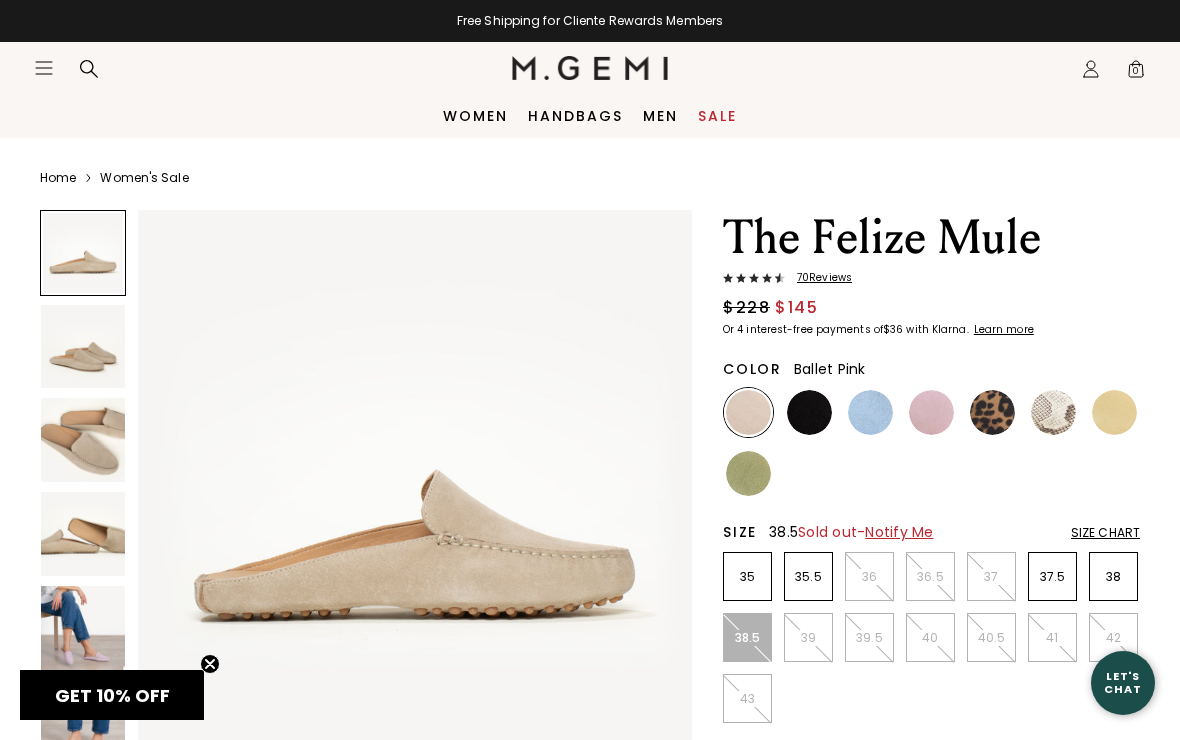 click at bounding box center [931, 412] 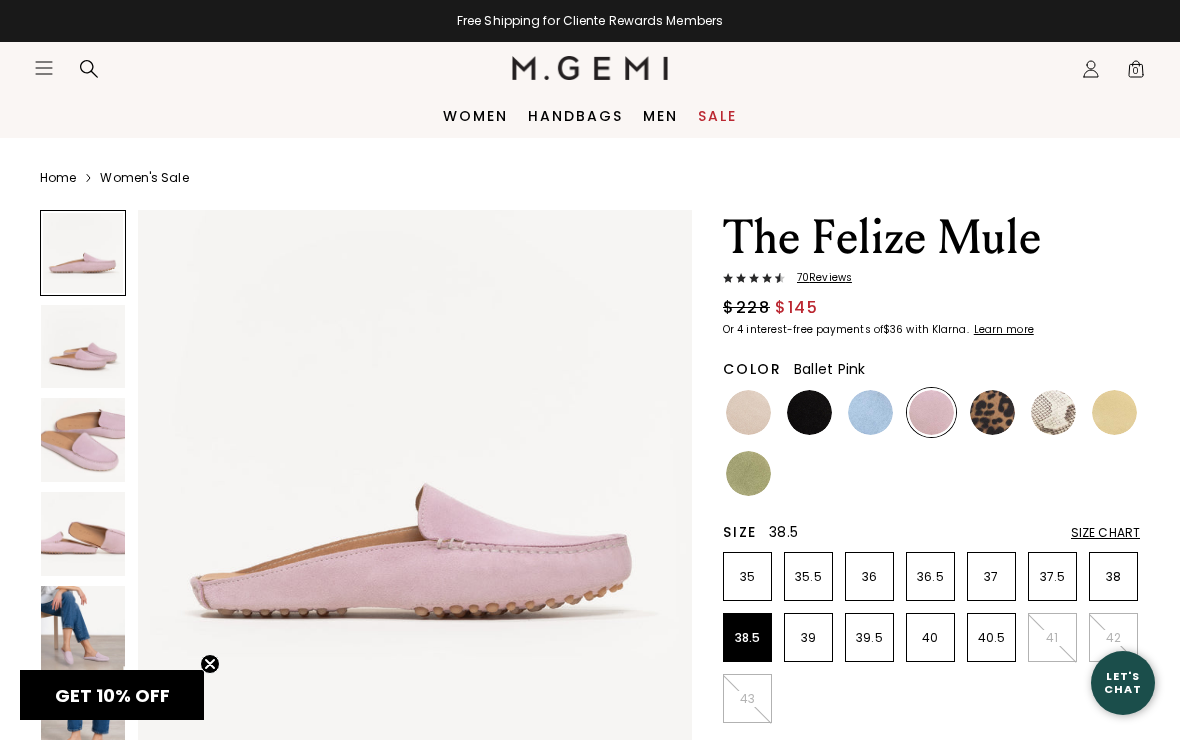 click at bounding box center (1053, 412) 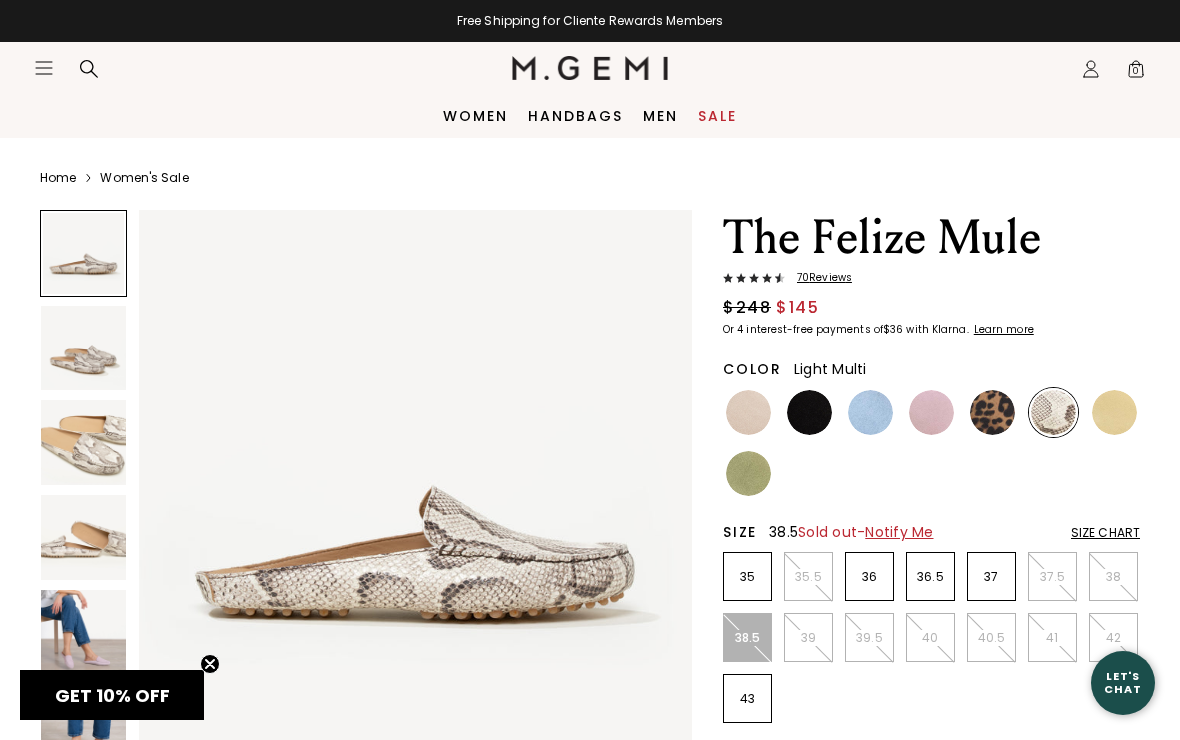 scroll, scrollTop: 0, scrollLeft: 0, axis: both 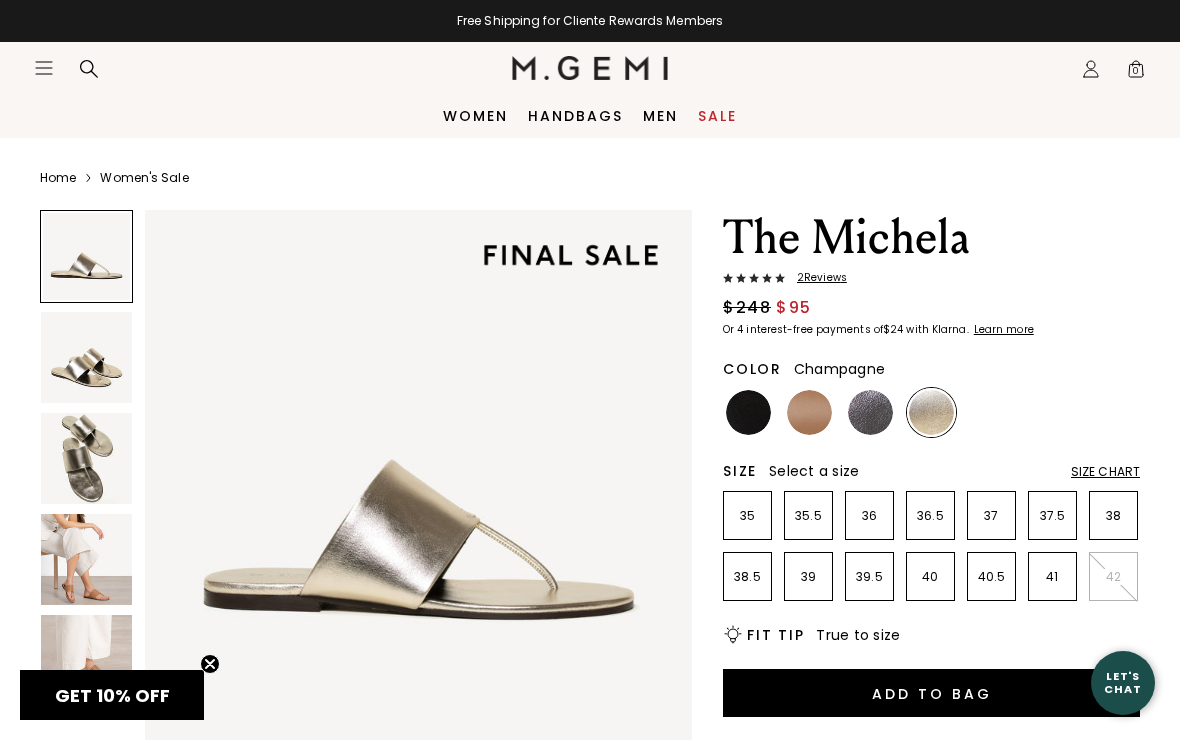 click at bounding box center [86, 357] 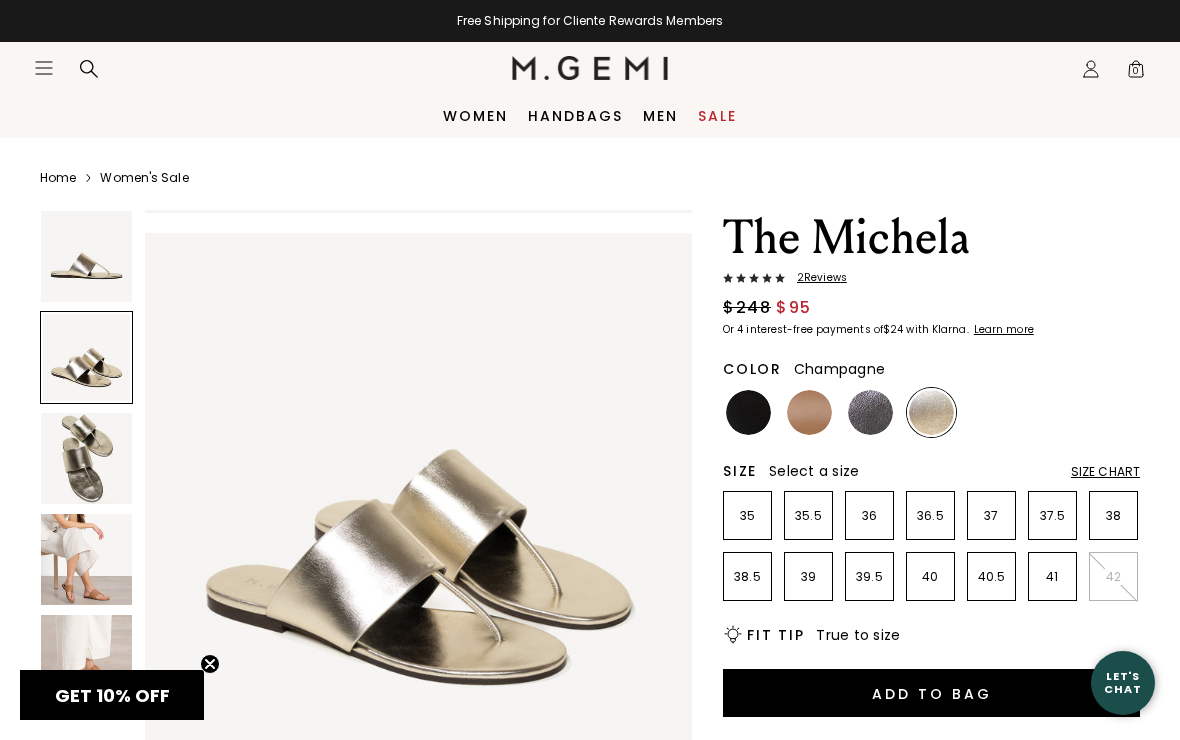 scroll, scrollTop: 567, scrollLeft: 0, axis: vertical 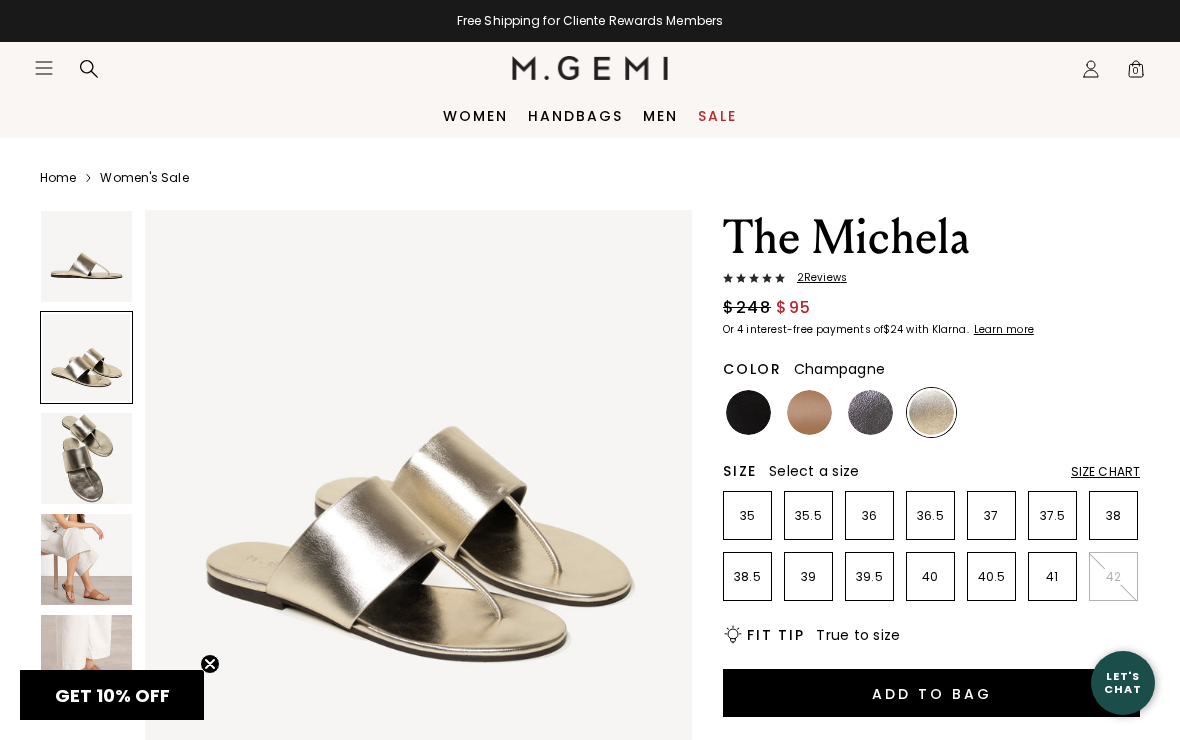 click at bounding box center [86, 458] 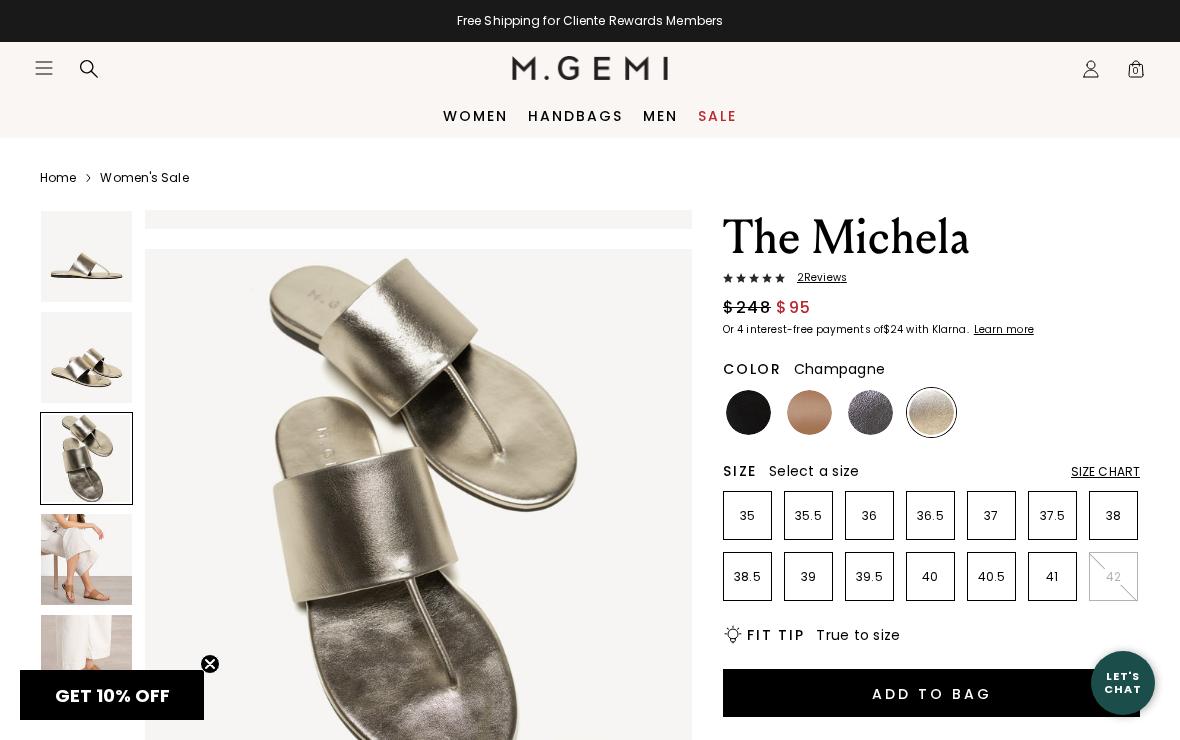 scroll, scrollTop: 1134, scrollLeft: 0, axis: vertical 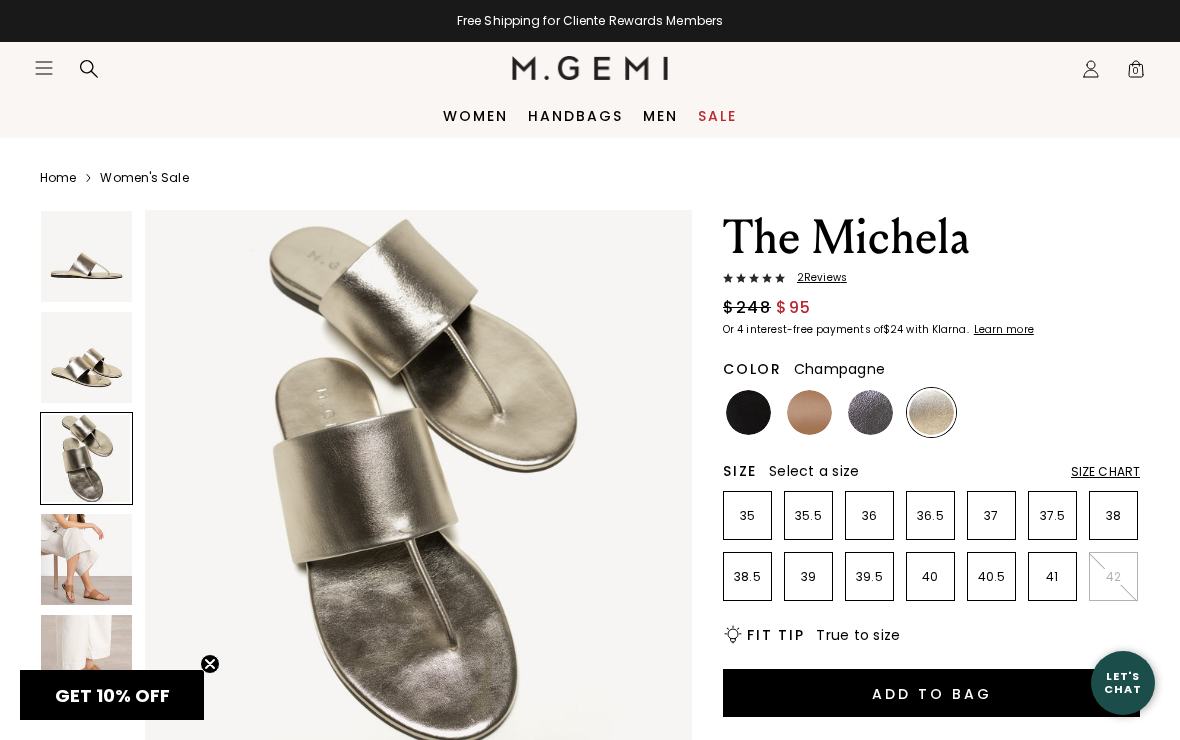 click at bounding box center [86, 559] 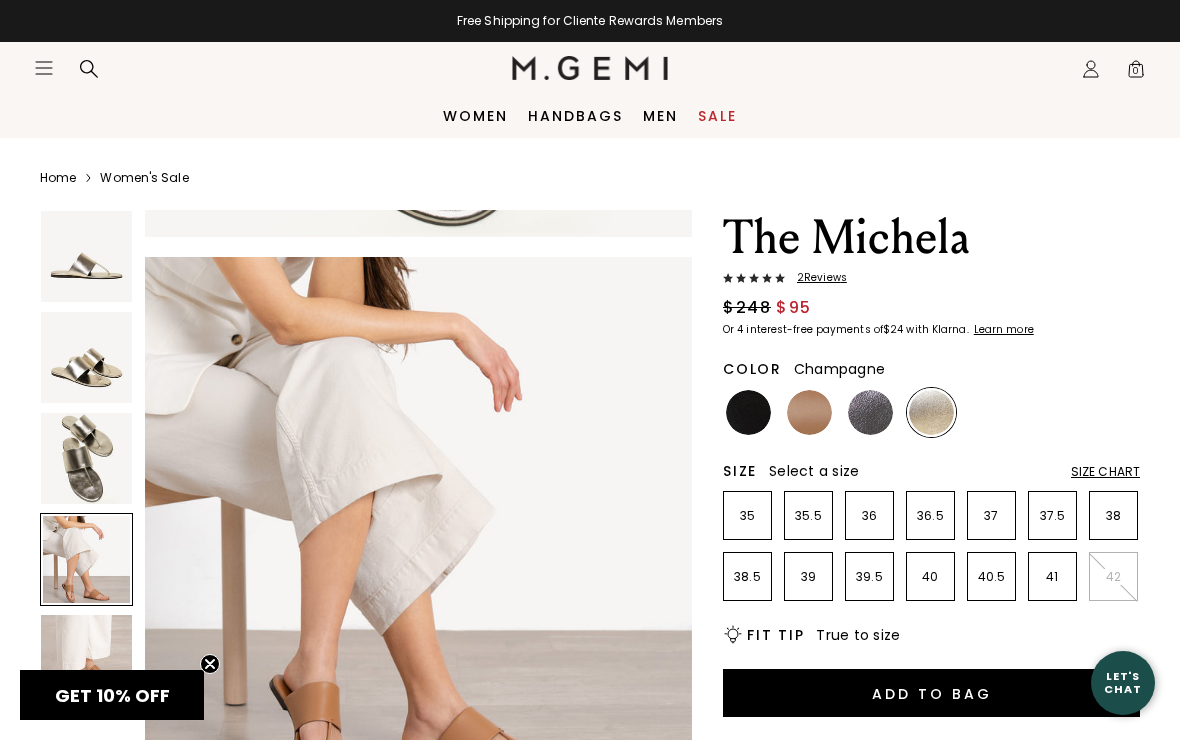 scroll, scrollTop: 1701, scrollLeft: 0, axis: vertical 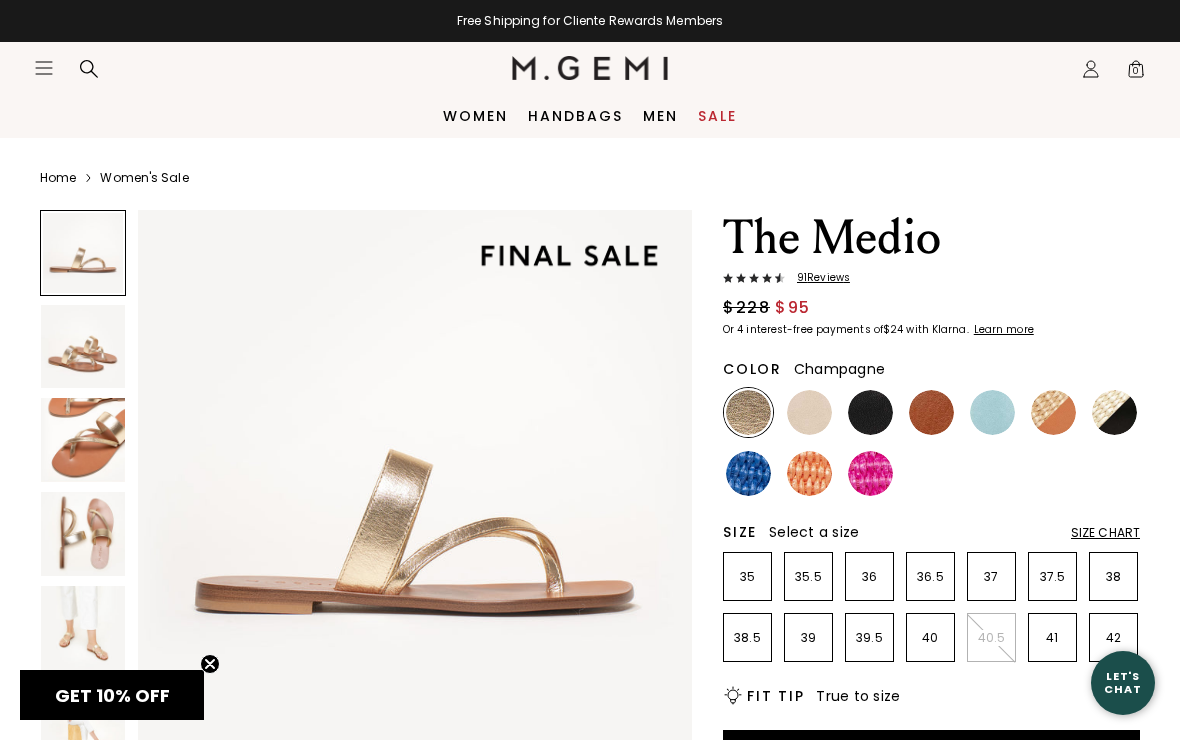 click at bounding box center (83, 440) 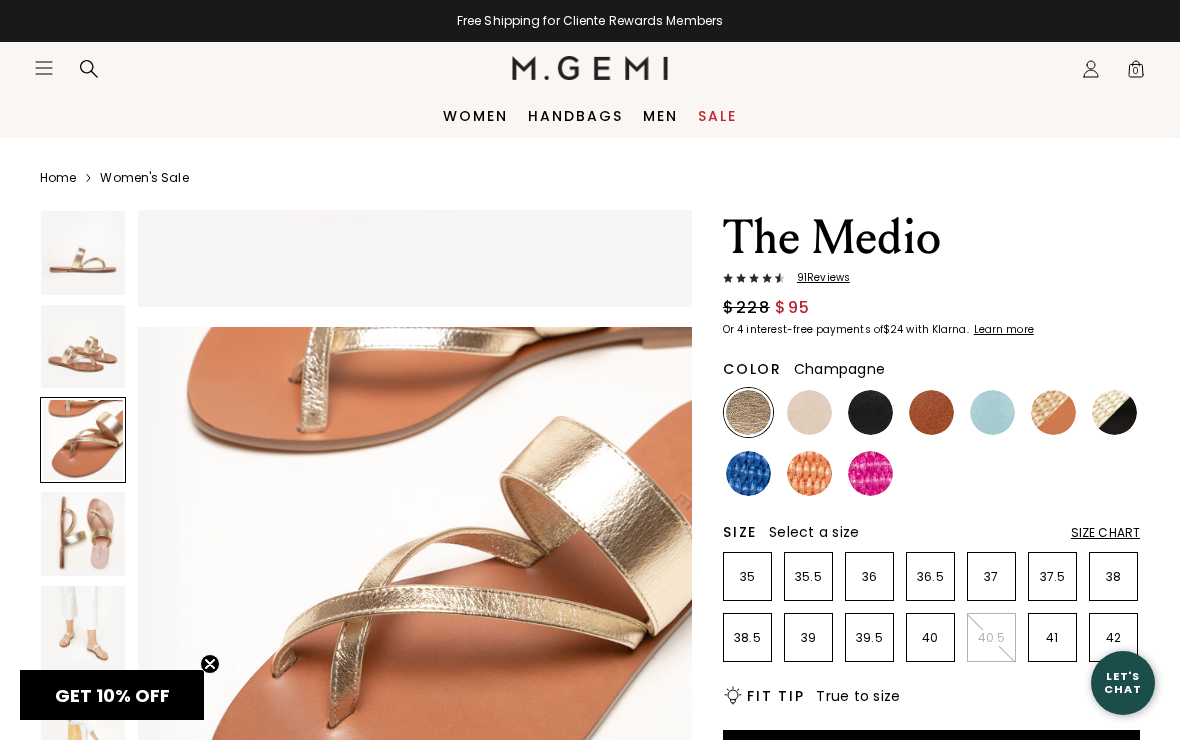 scroll, scrollTop: 1149, scrollLeft: 0, axis: vertical 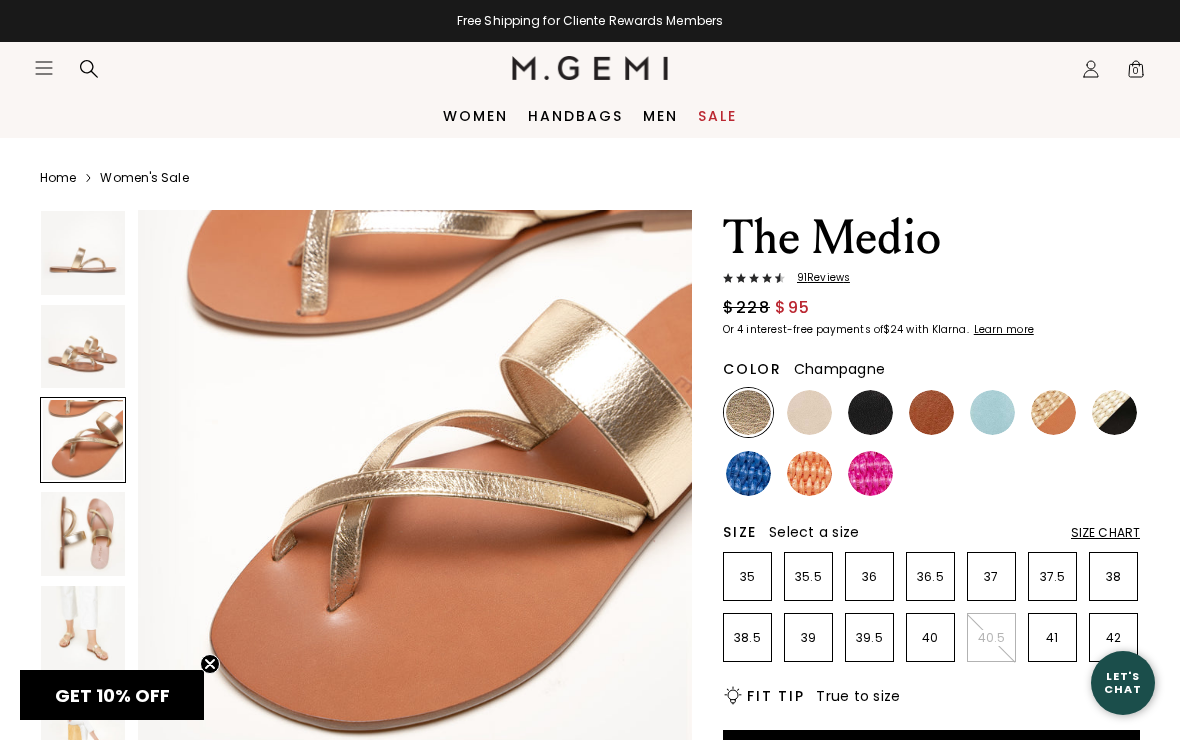click at bounding box center (83, 628) 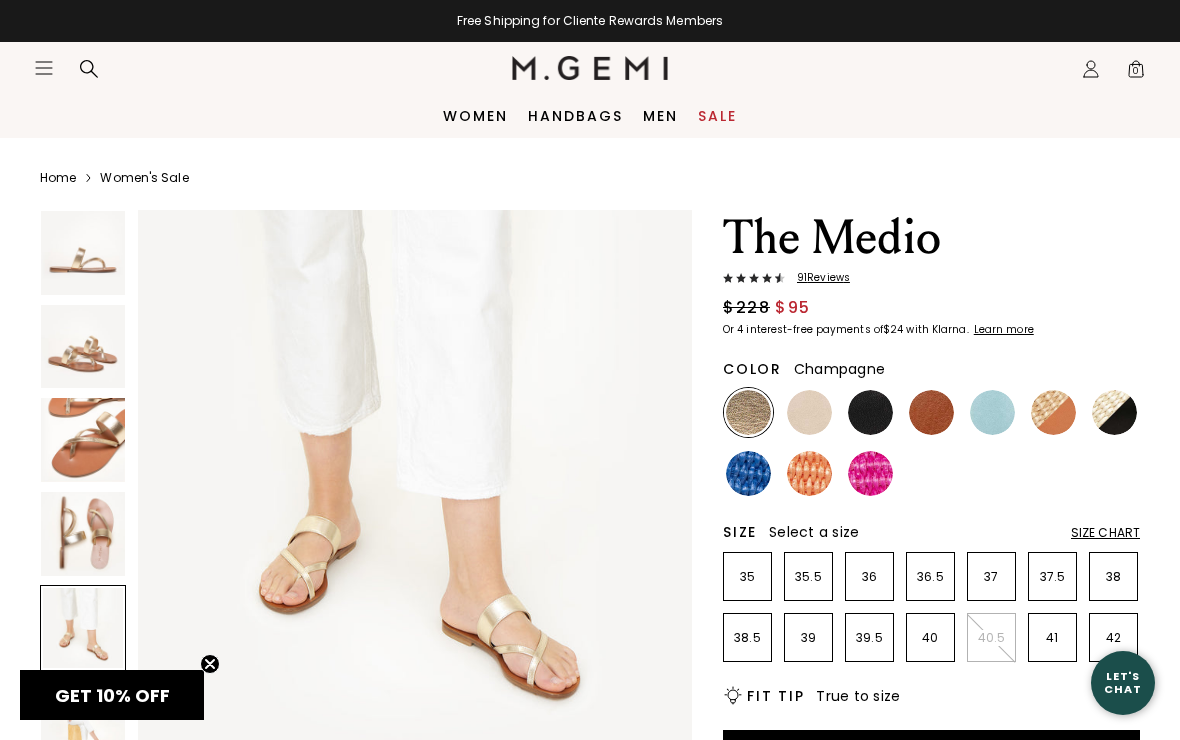 scroll, scrollTop: 2297, scrollLeft: 0, axis: vertical 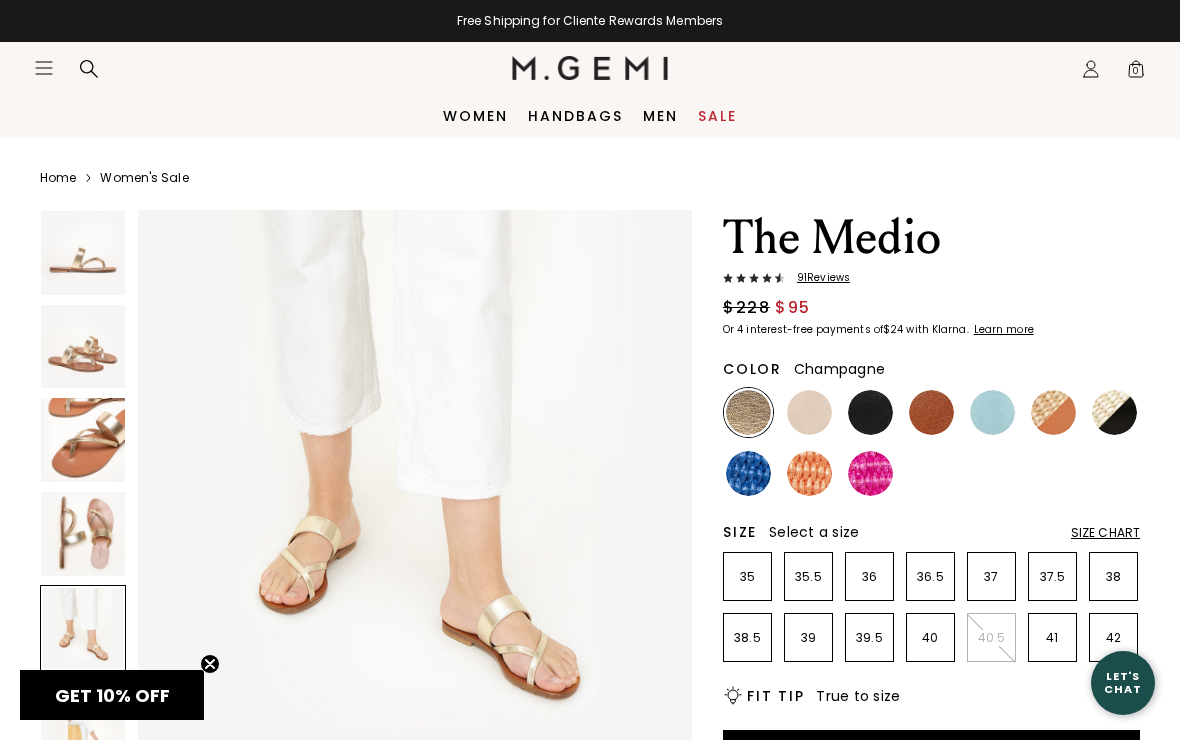 click at bounding box center (1114, 412) 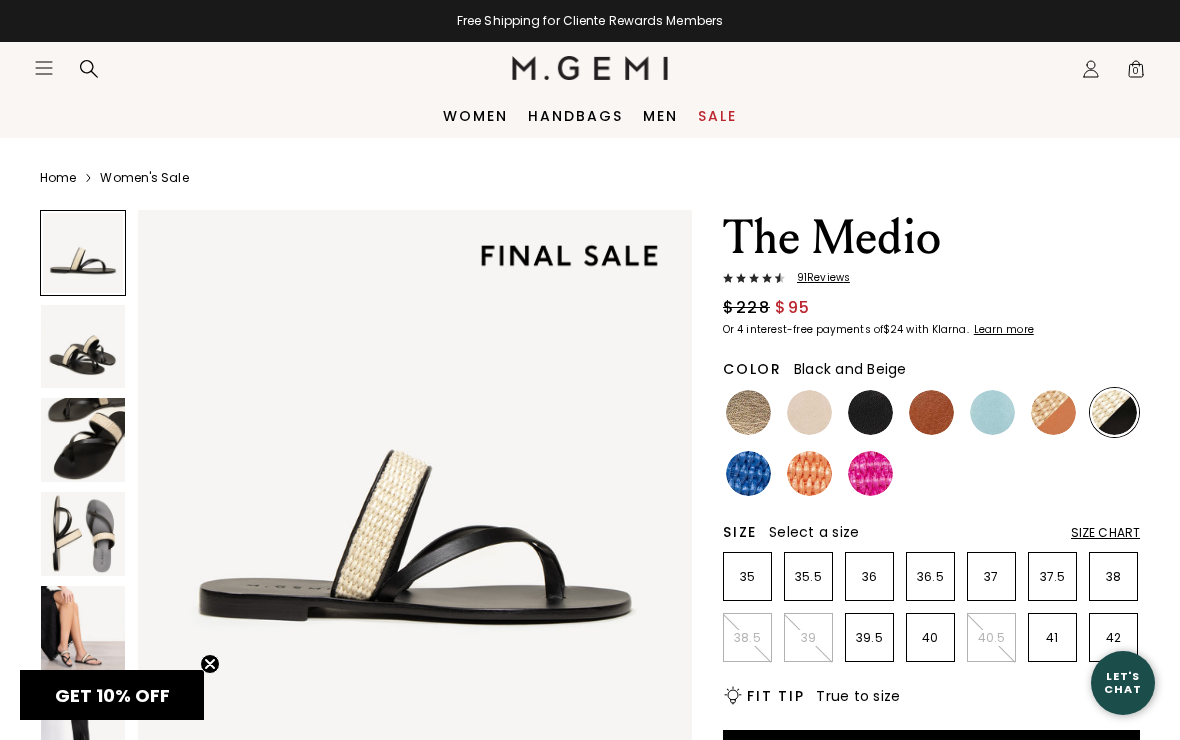 click at bounding box center [1053, 412] 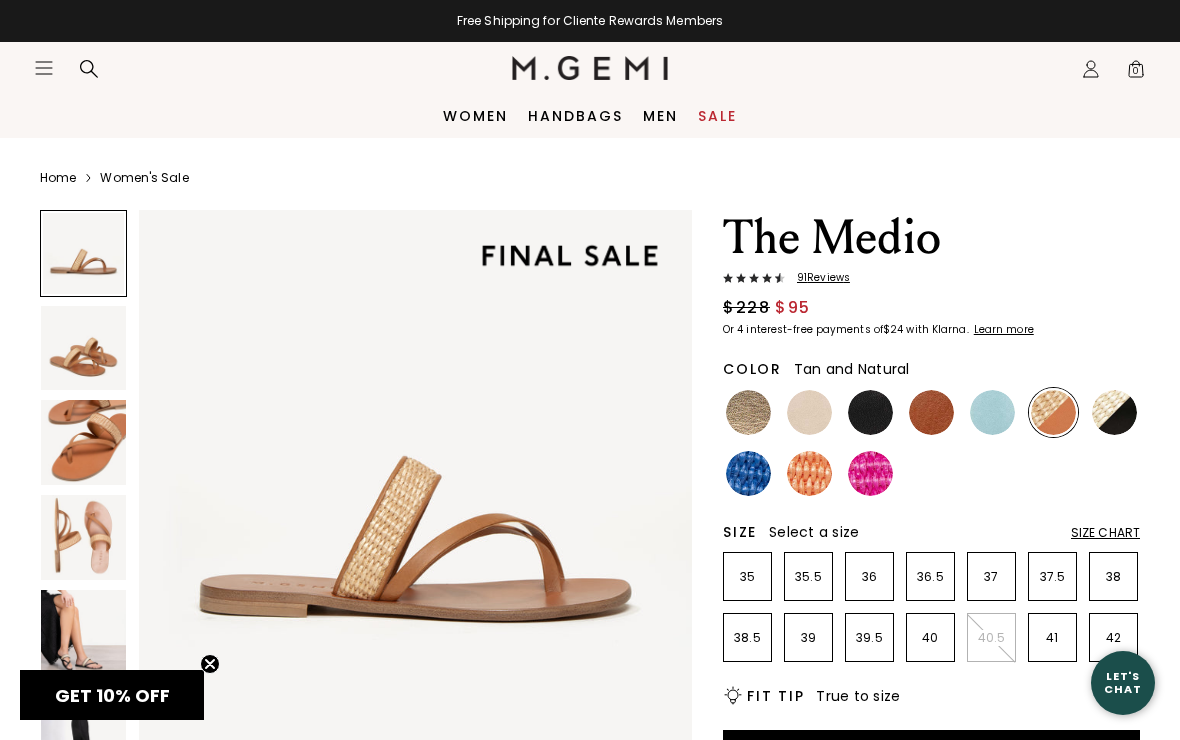 scroll, scrollTop: 0, scrollLeft: 0, axis: both 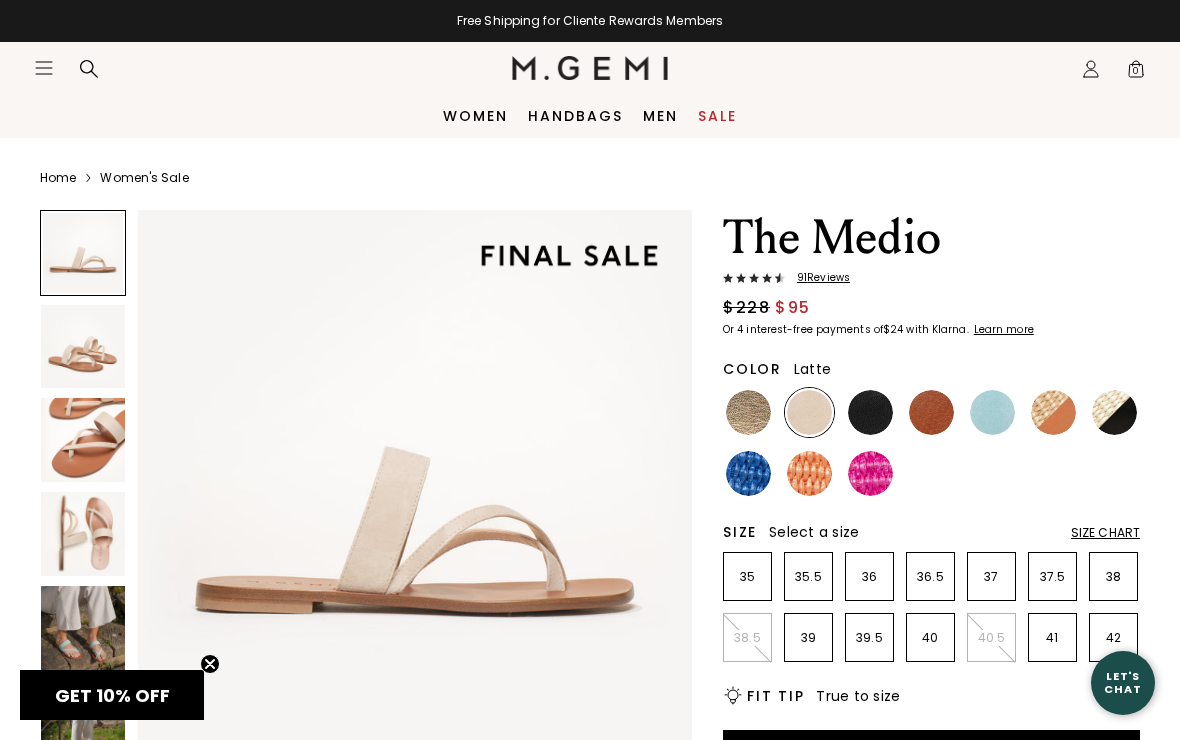 click at bounding box center (83, 347) 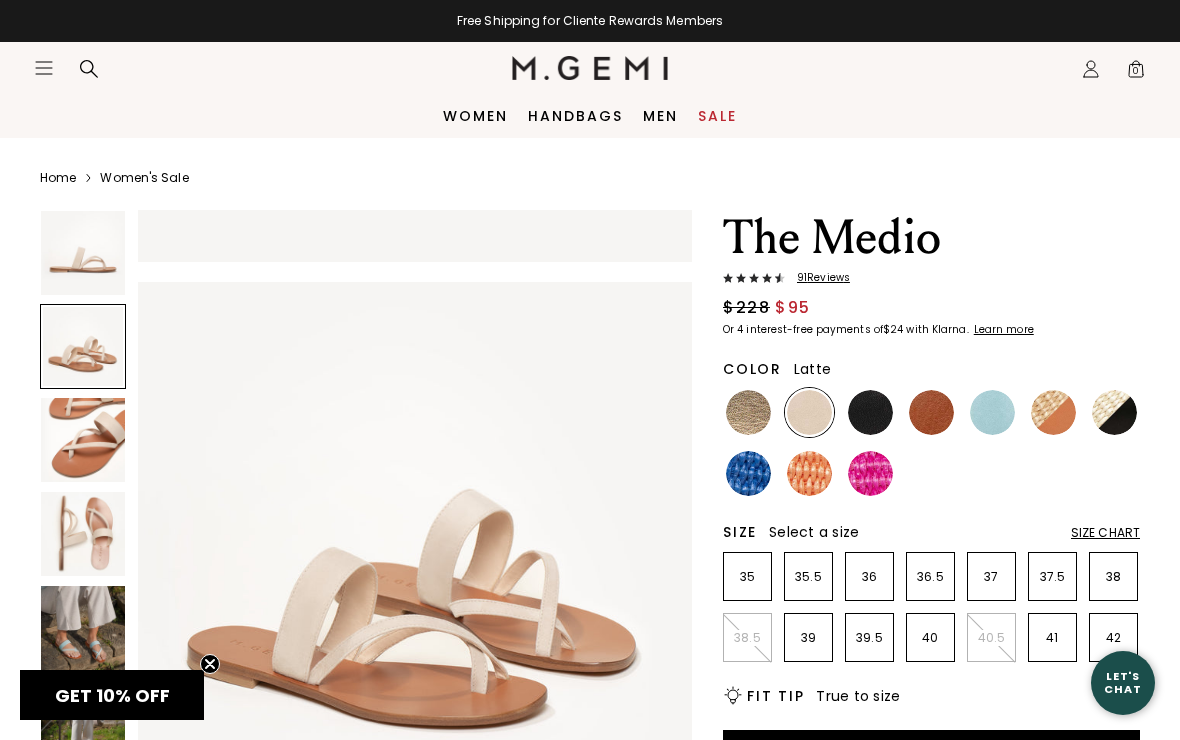 scroll, scrollTop: 574, scrollLeft: 0, axis: vertical 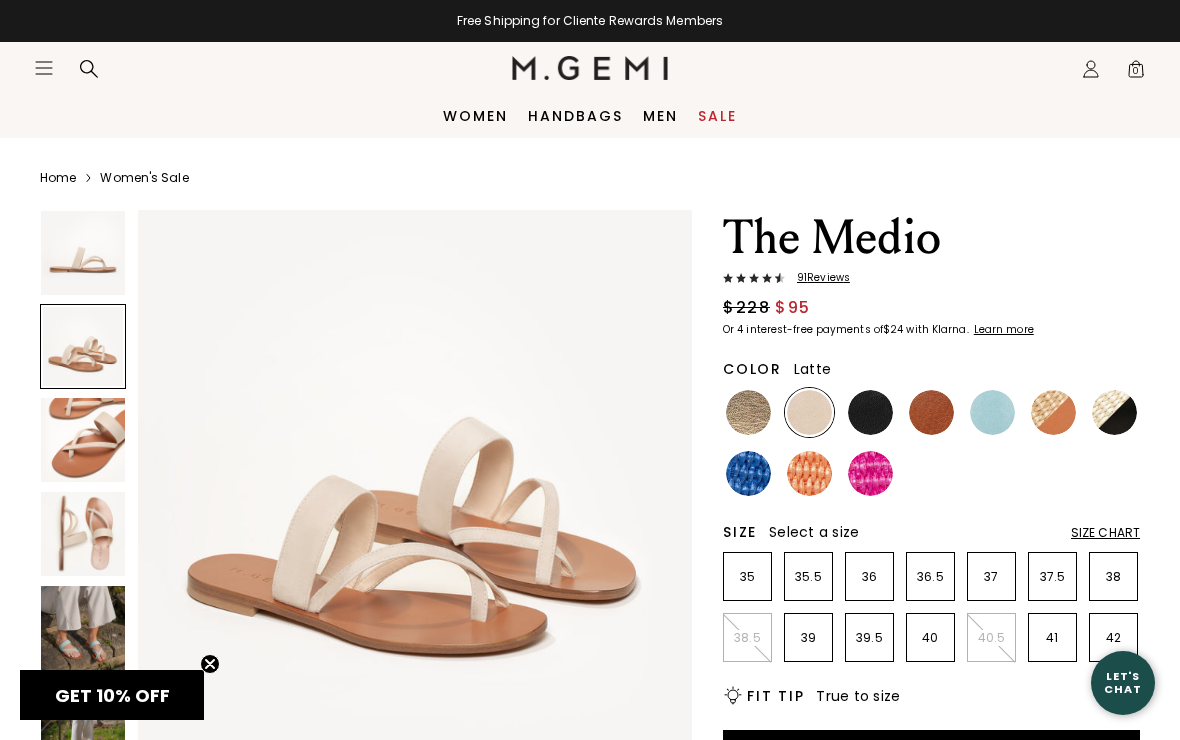 click at bounding box center [83, 440] 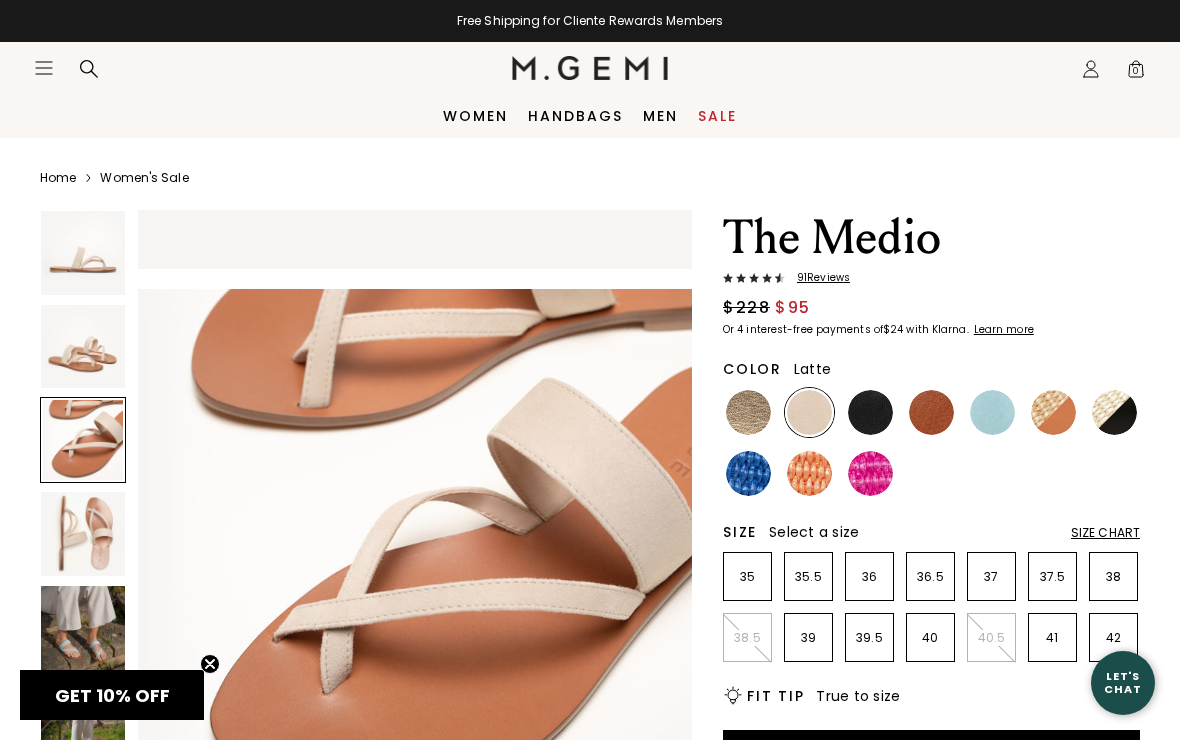 scroll, scrollTop: 1149, scrollLeft: 0, axis: vertical 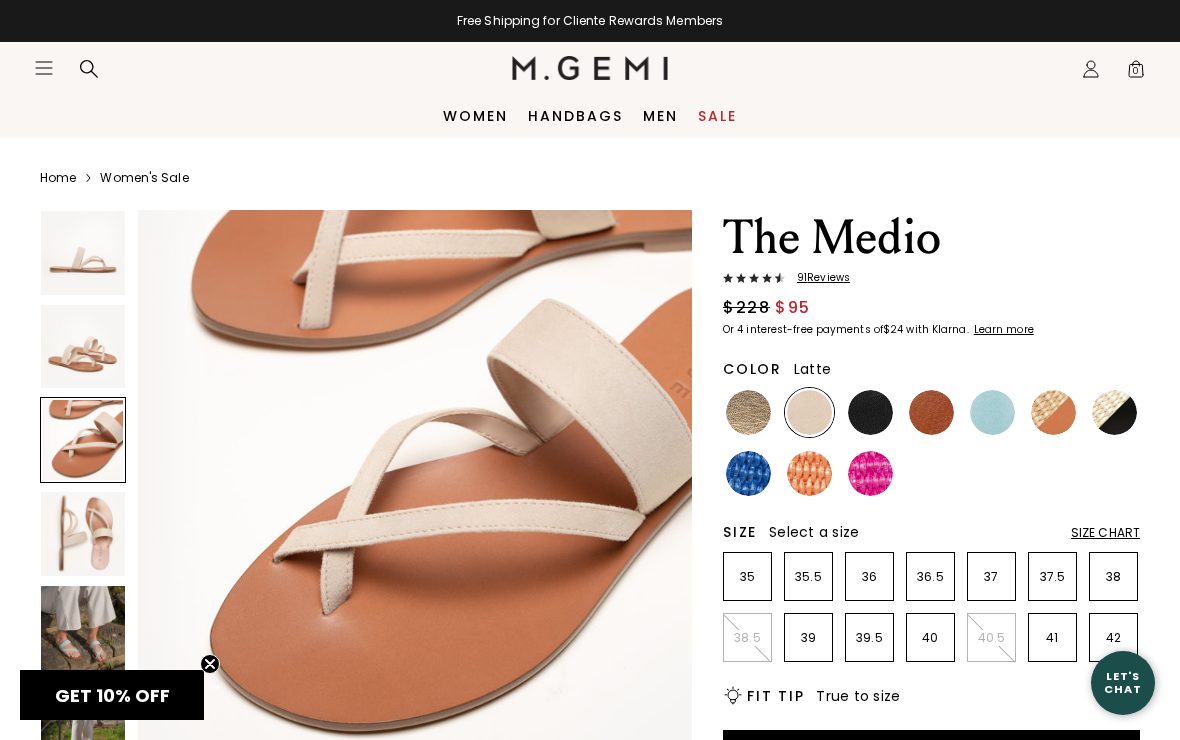 click at bounding box center [83, 534] 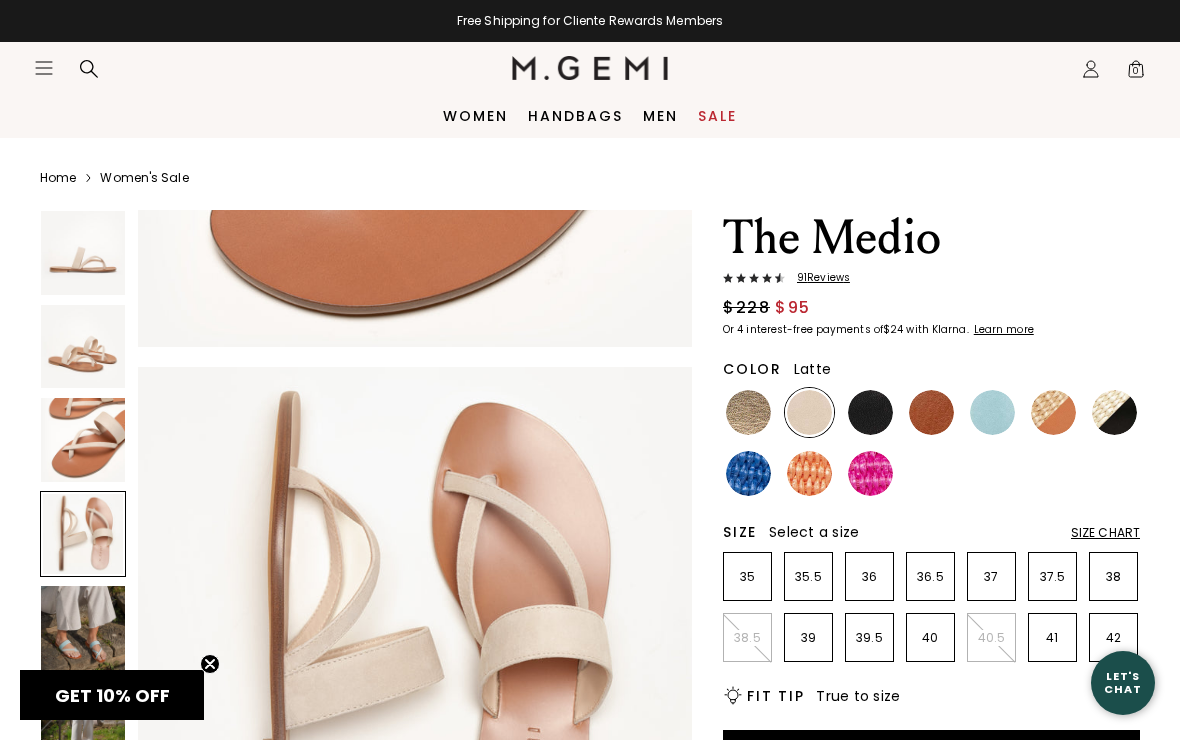 scroll, scrollTop: 1723, scrollLeft: 0, axis: vertical 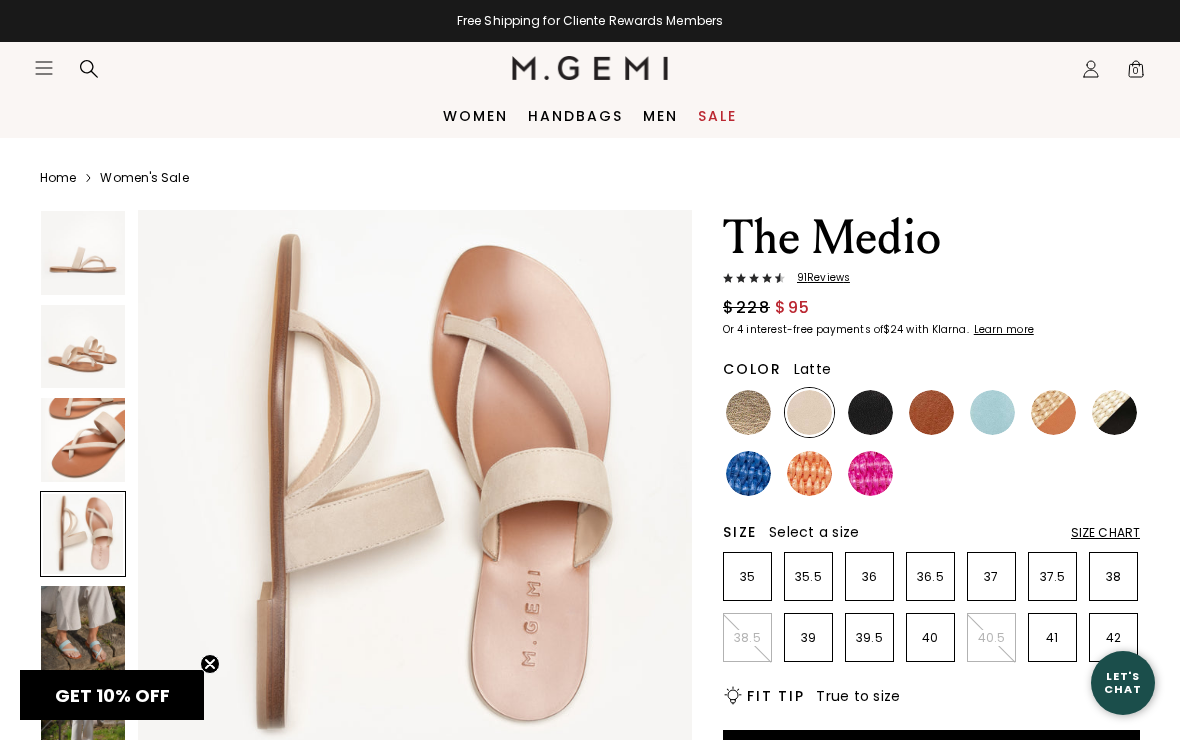 click at bounding box center (83, 628) 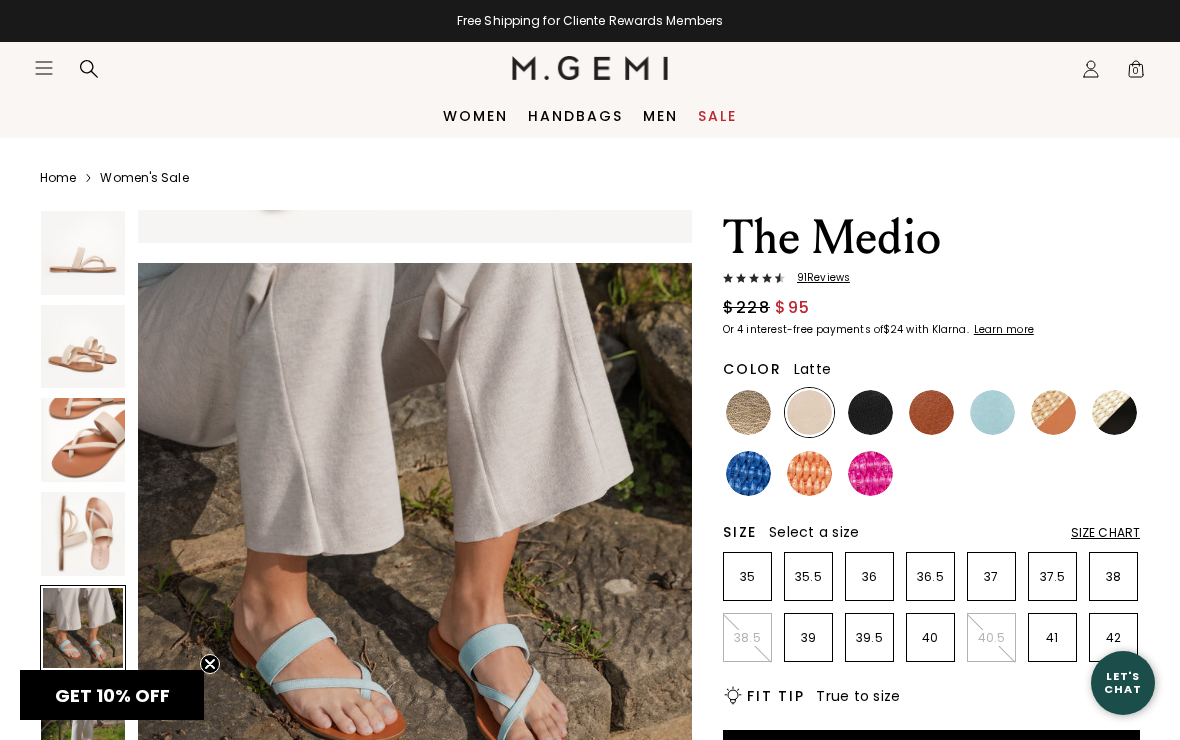 scroll, scrollTop: 2297, scrollLeft: 0, axis: vertical 